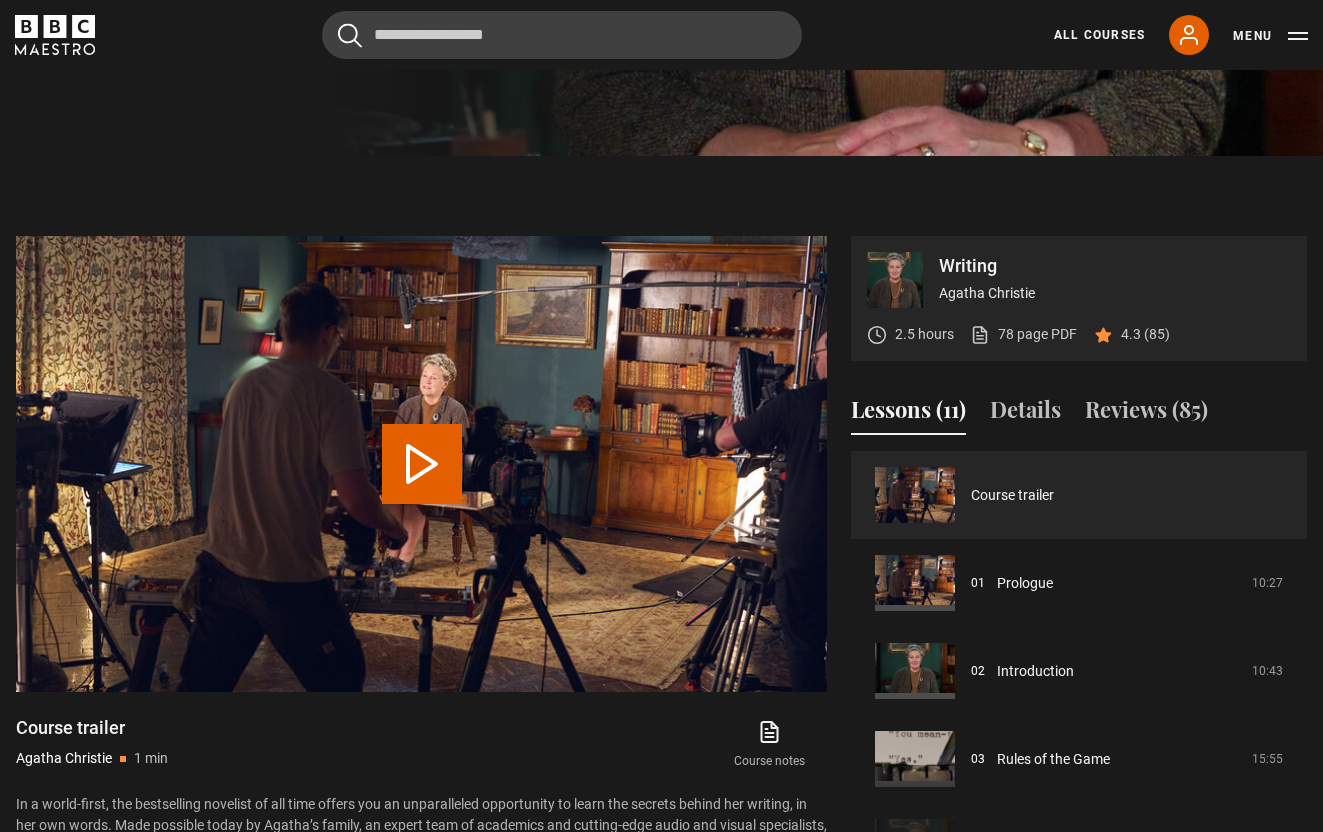 scroll, scrollTop: 706, scrollLeft: 0, axis: vertical 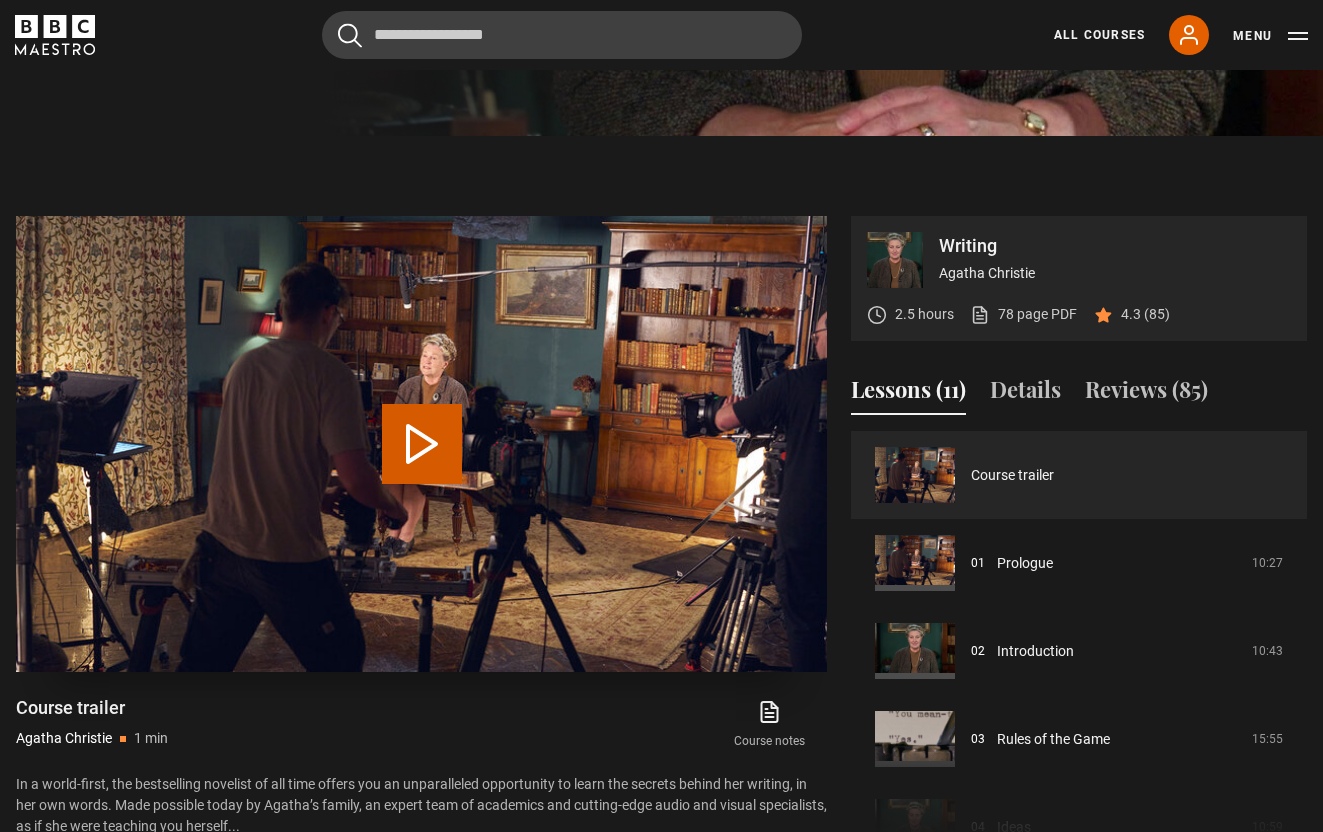 click on "Play Video" at bounding box center [422, 444] 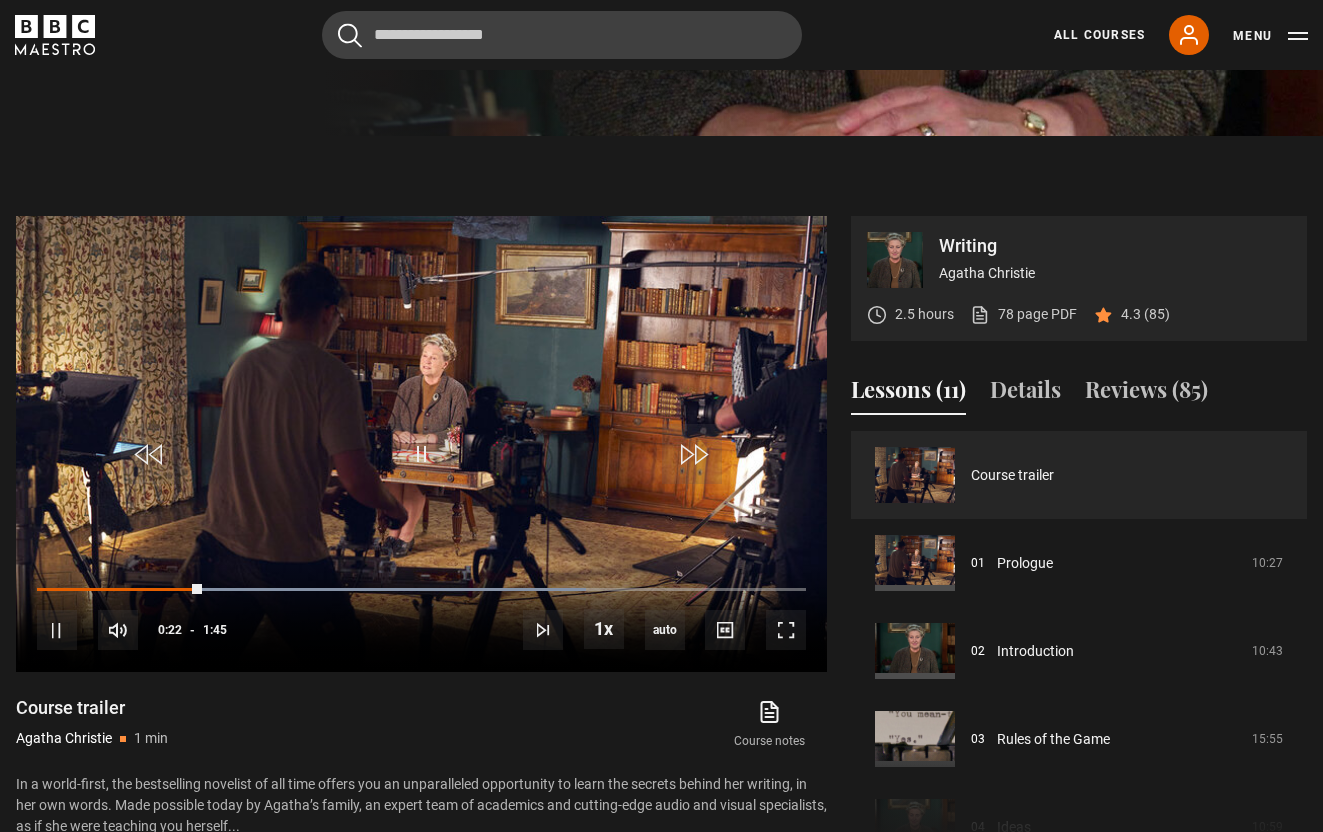 click on "Course notes
opens in new tab" at bounding box center [615, 725] 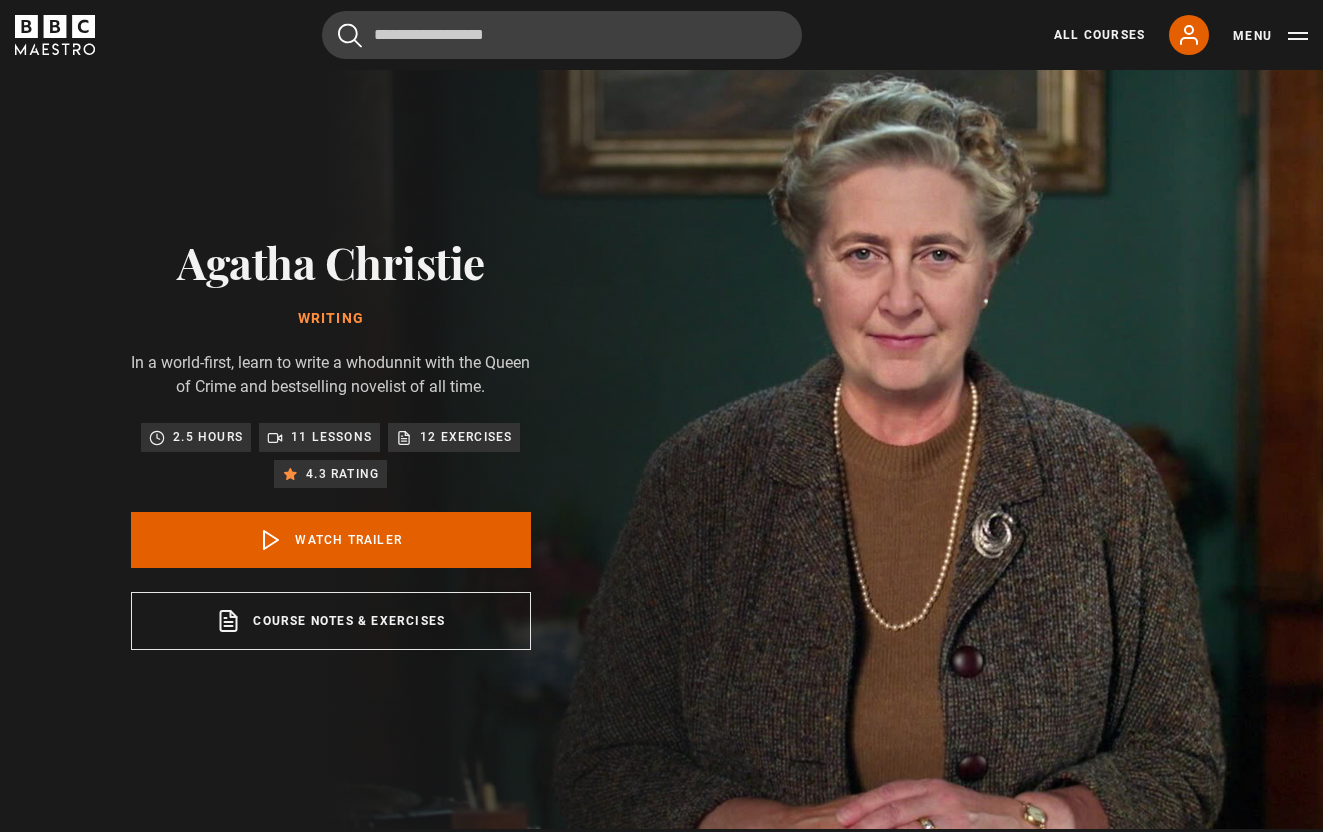 scroll, scrollTop: 0, scrollLeft: 0, axis: both 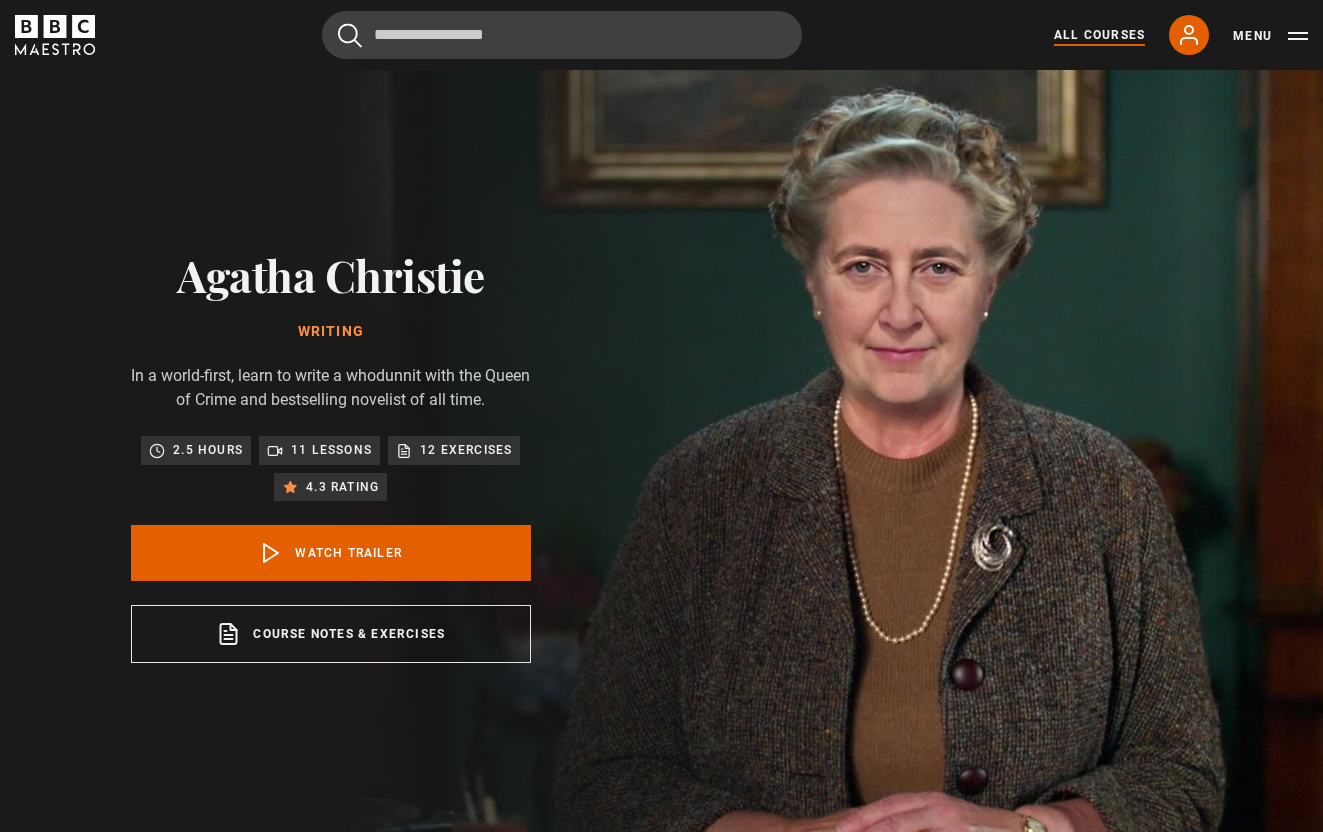 click on "All Courses" at bounding box center (1099, 35) 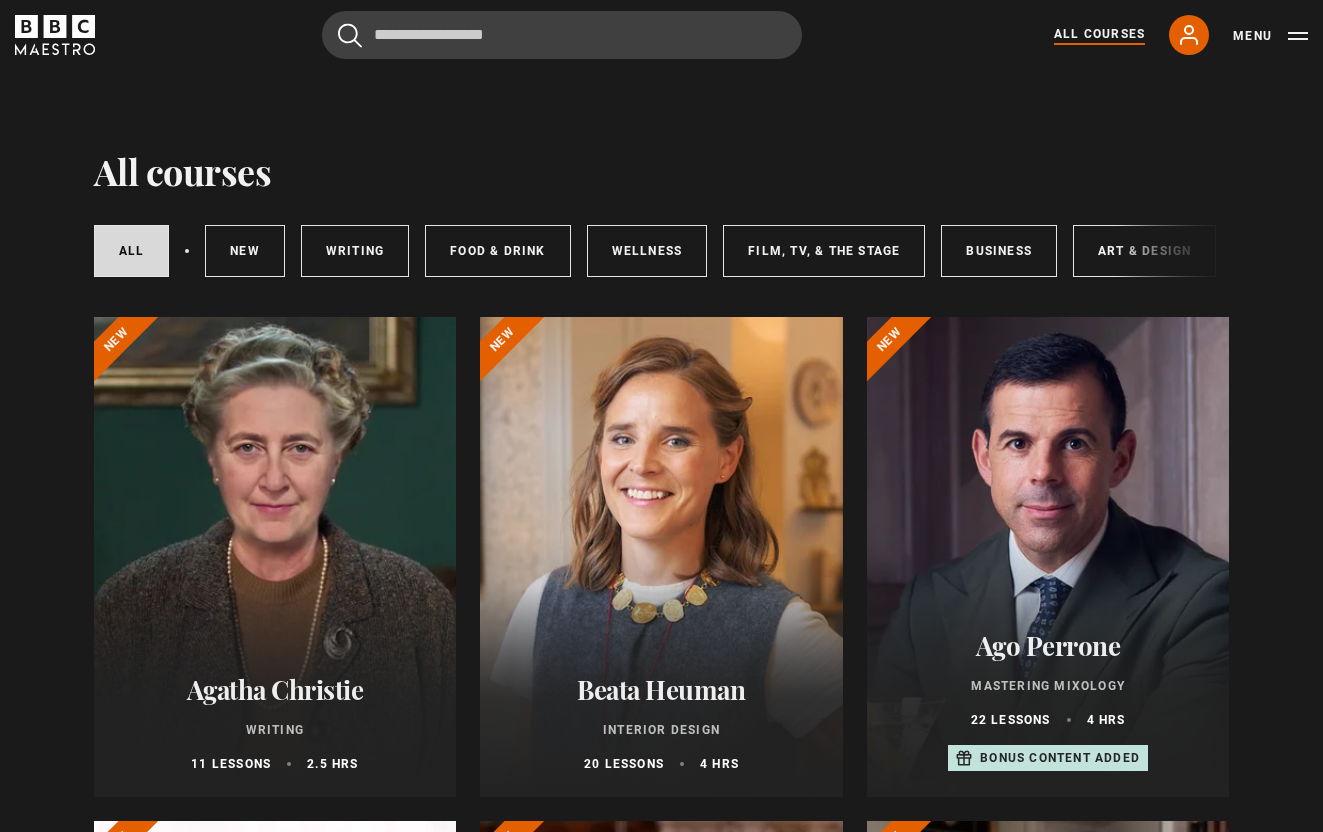 scroll, scrollTop: 0, scrollLeft: 0, axis: both 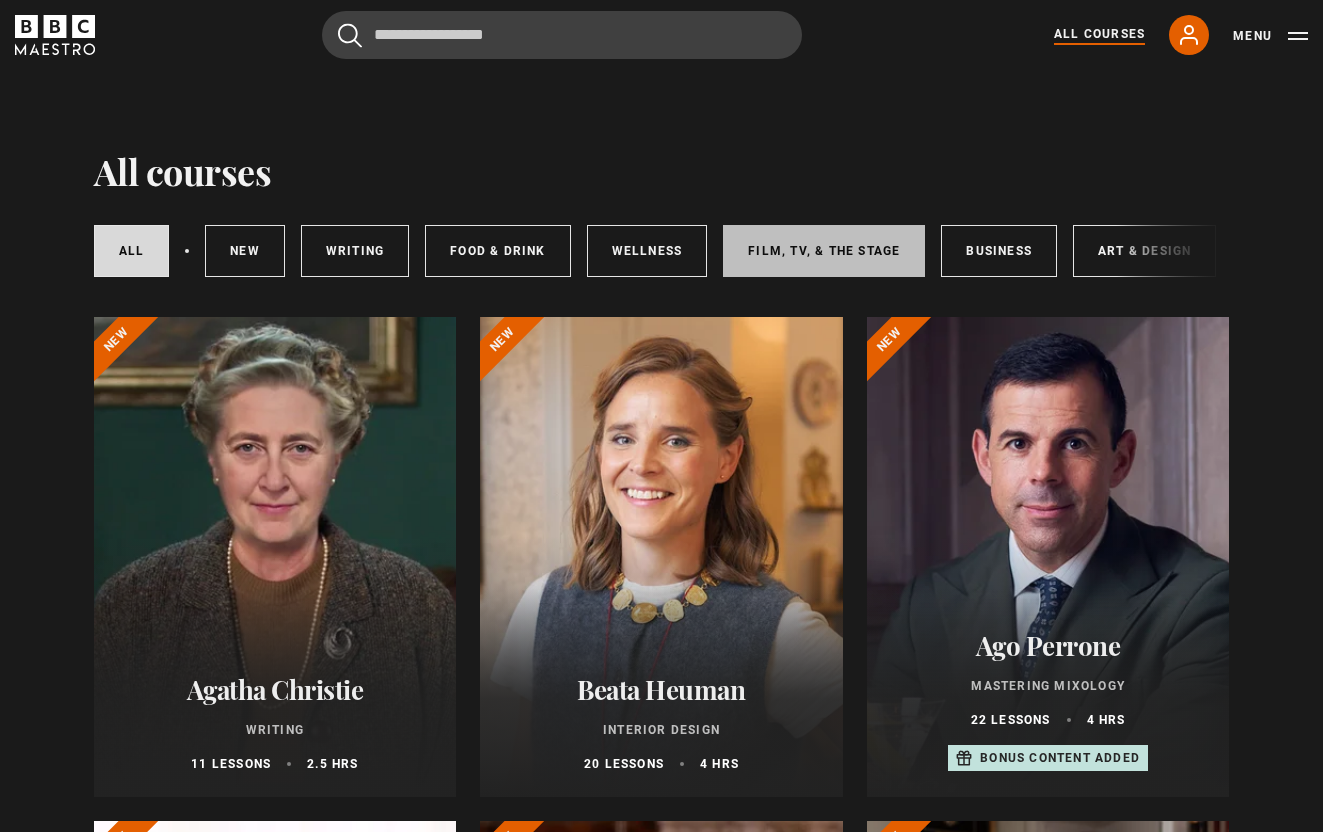 click on "Film, TV, & The Stage" at bounding box center (824, 251) 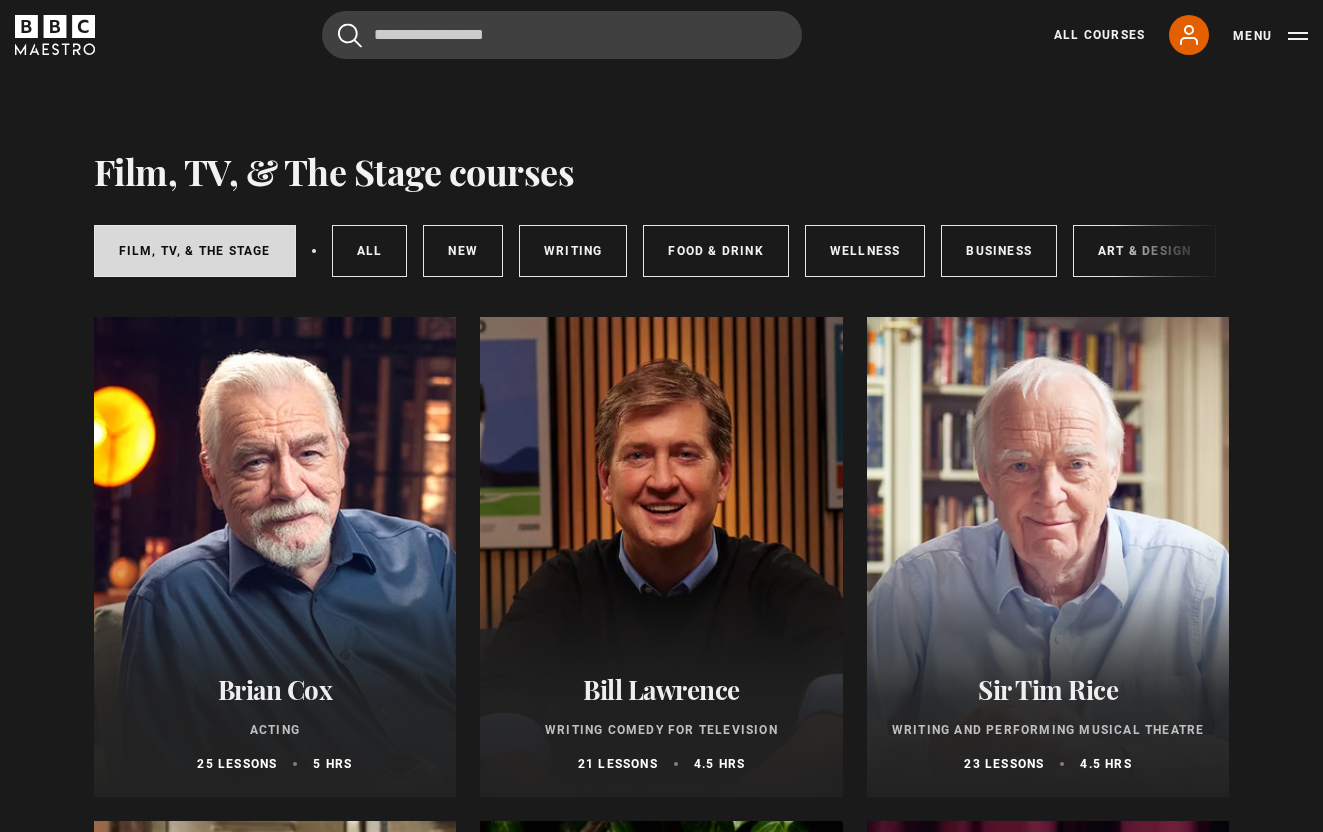 scroll, scrollTop: 0, scrollLeft: 0, axis: both 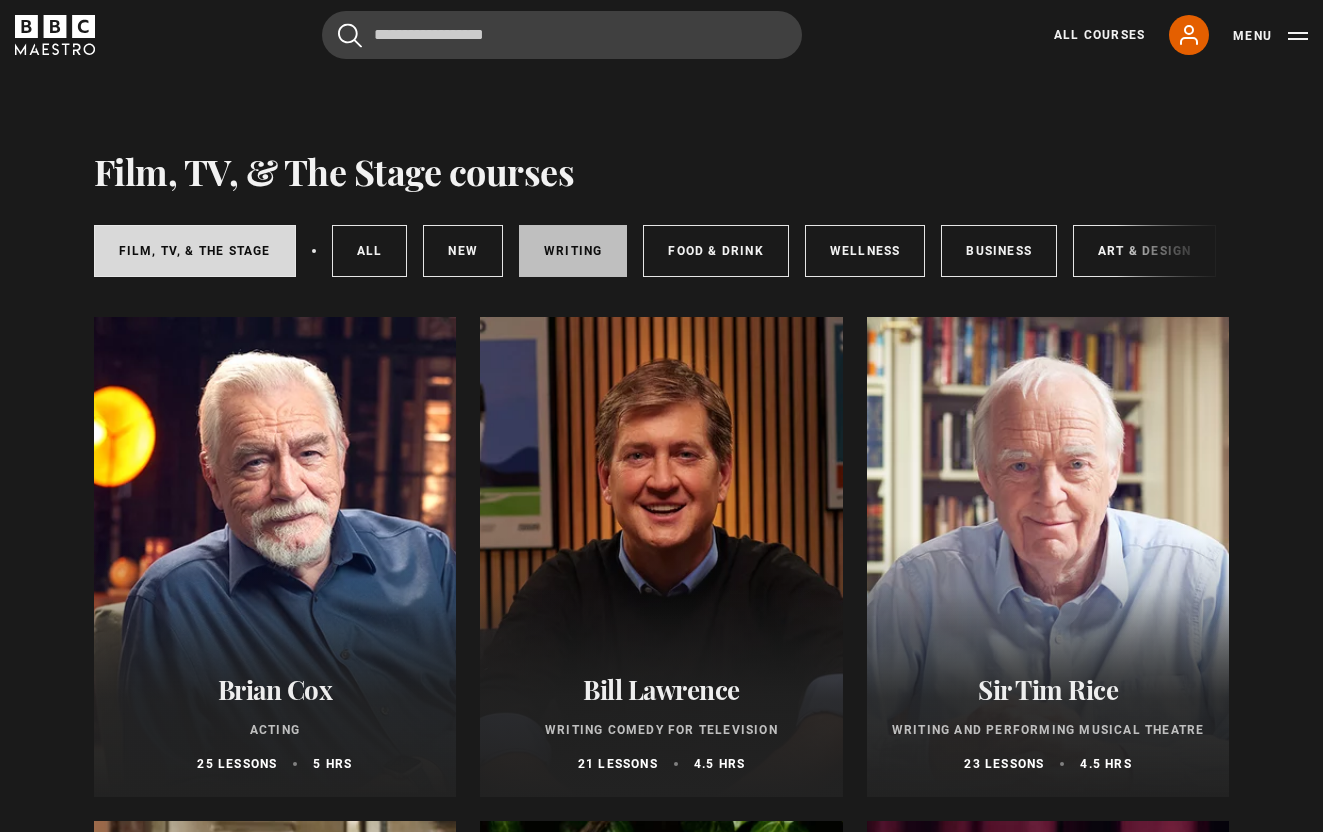 click on "Writing" at bounding box center [573, 251] 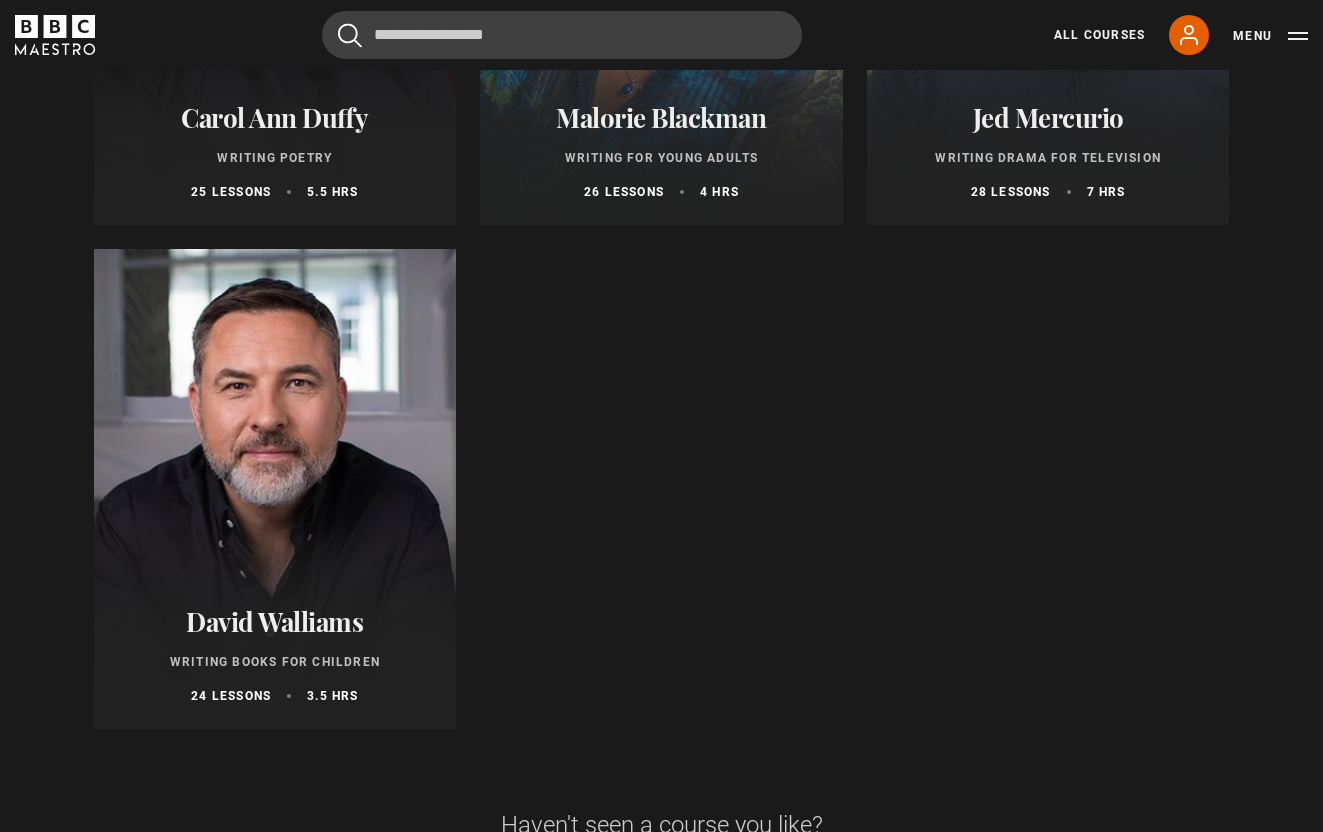 scroll, scrollTop: 2125, scrollLeft: 0, axis: vertical 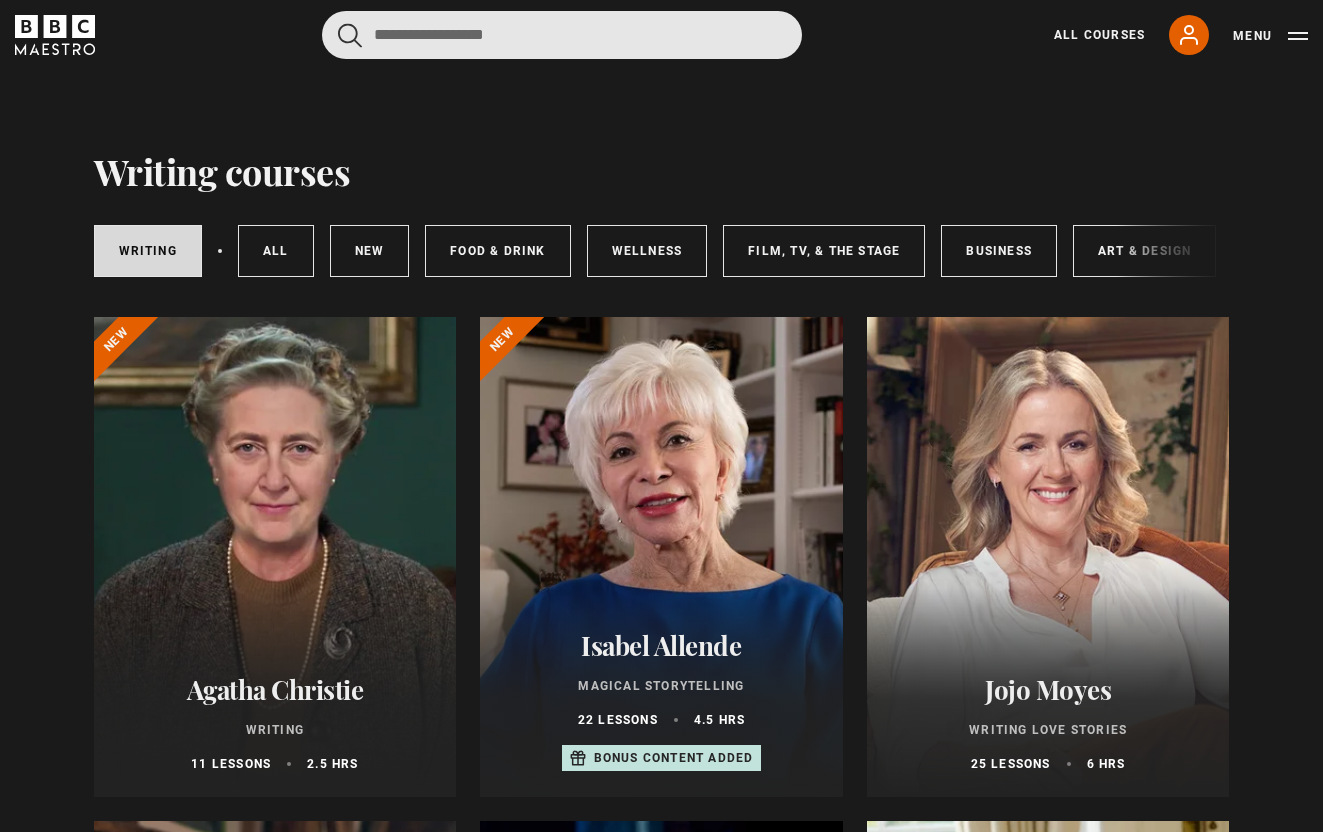 click at bounding box center [562, 35] 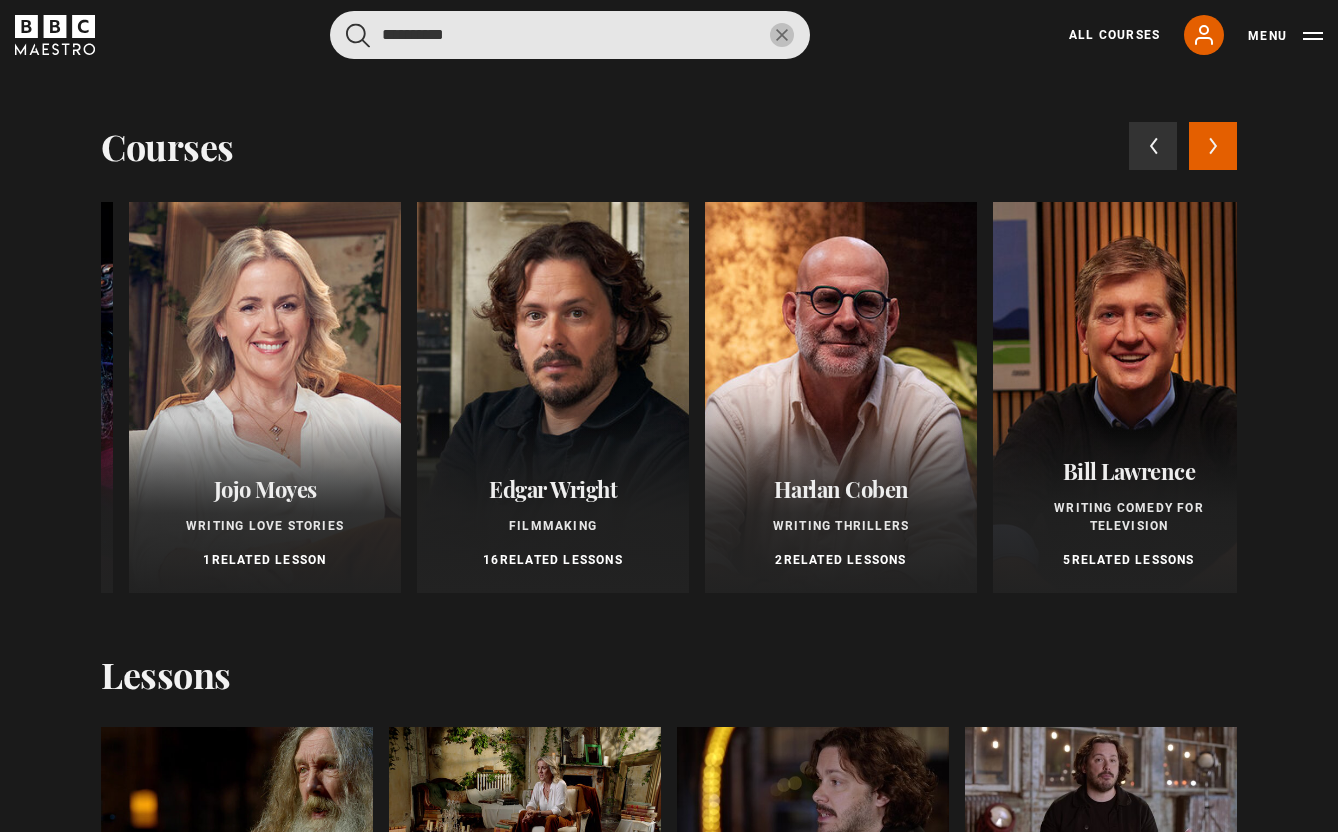scroll, scrollTop: 0, scrollLeft: 0, axis: both 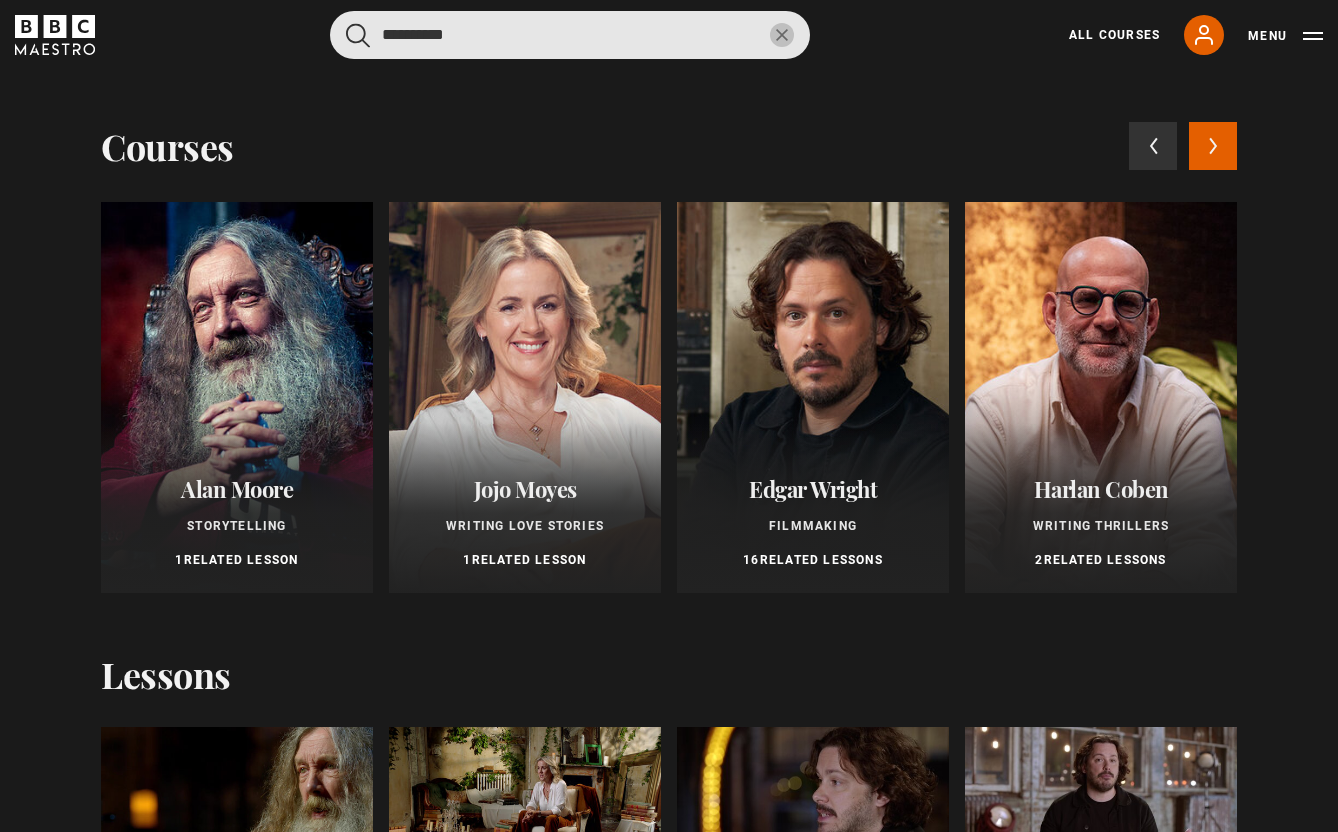 type on "**********" 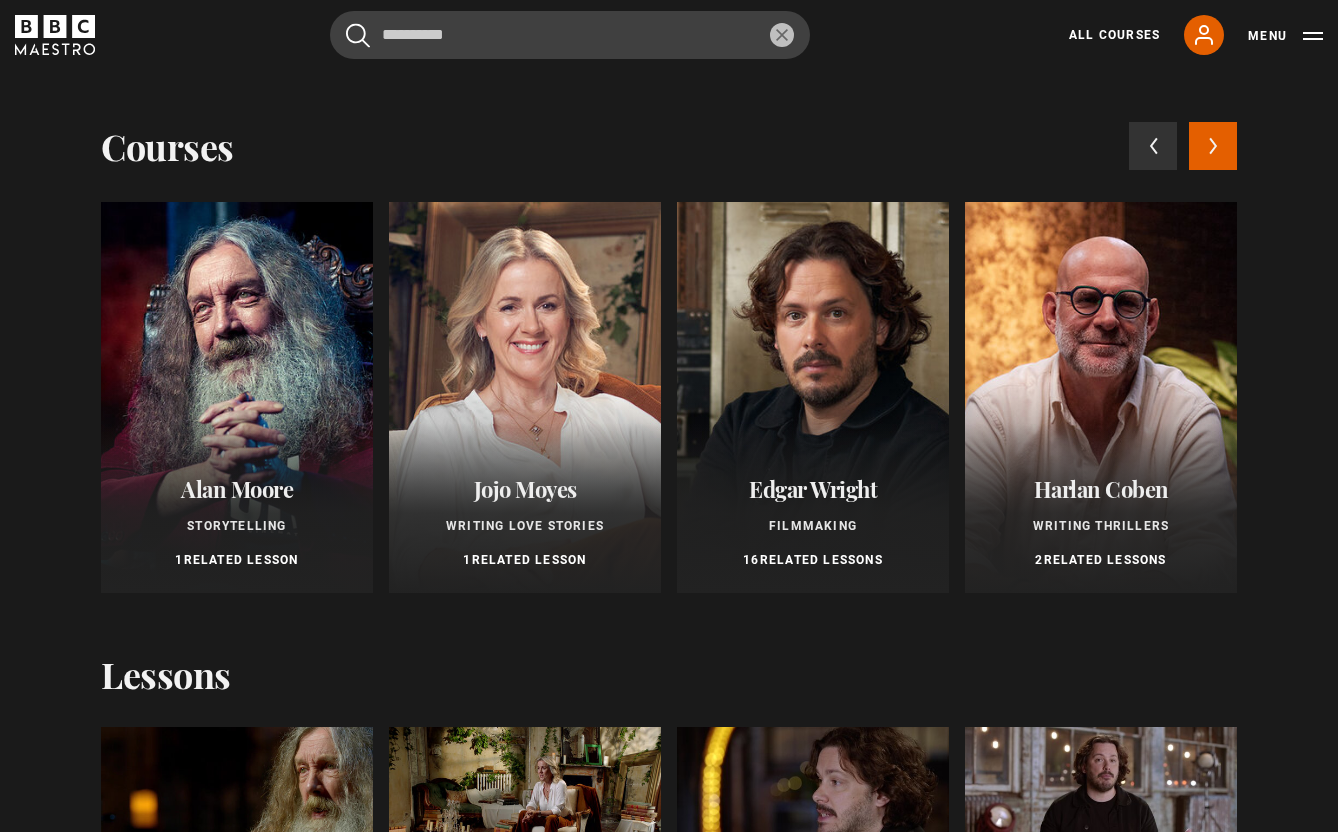 click at bounding box center [237, 397] 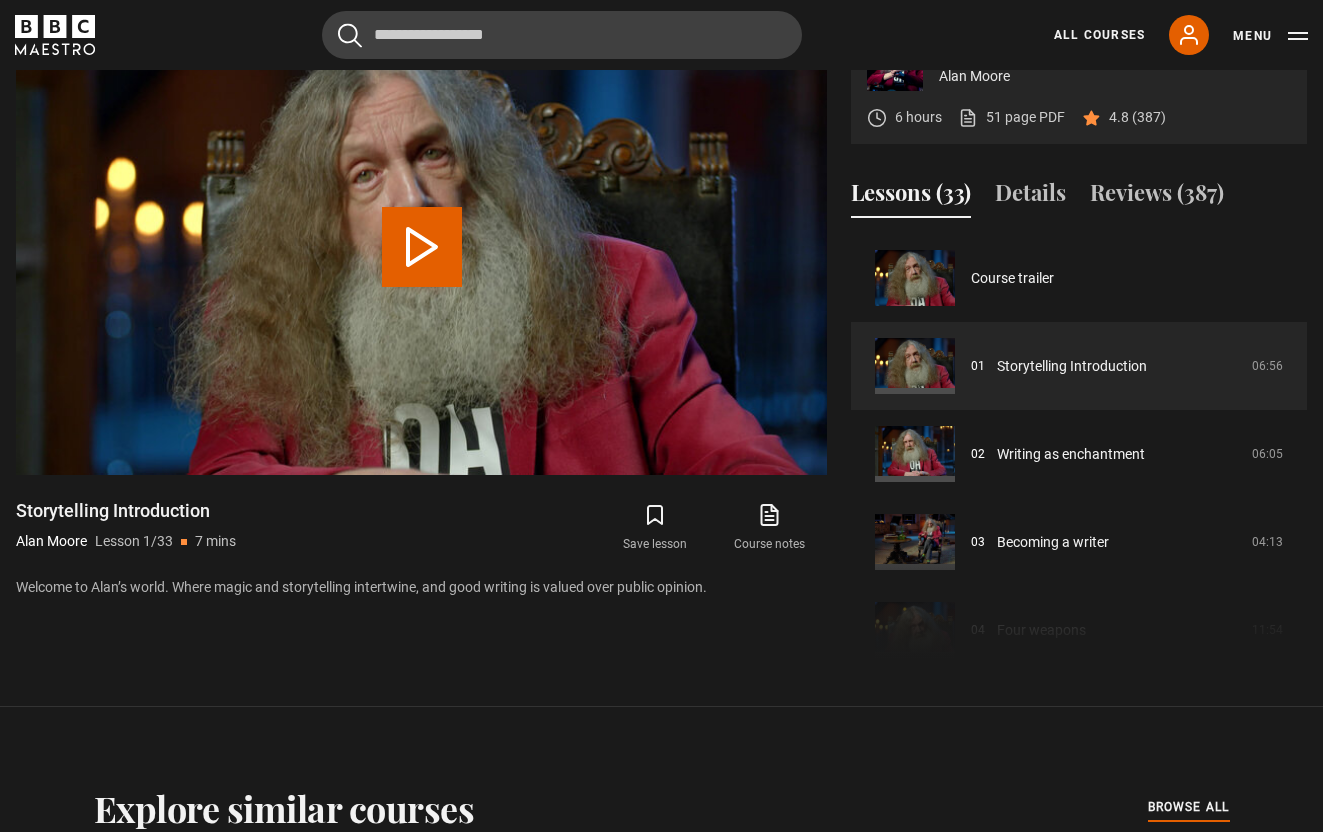 scroll, scrollTop: 911, scrollLeft: 0, axis: vertical 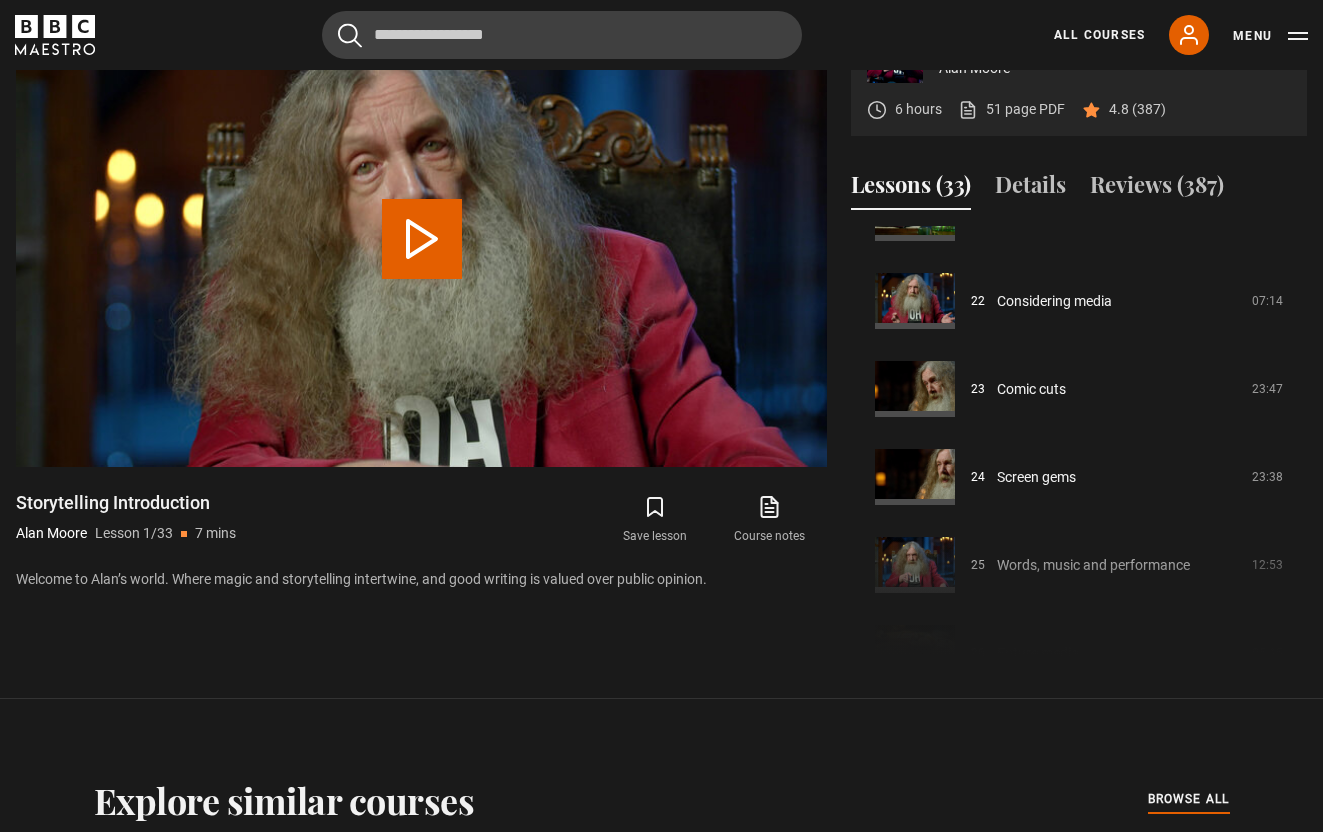 click on "Video Player is loading. Play Lesson Storytelling Introduction 10s Skip Back 10 seconds 10s Skip Forward 10 seconds Loaded :  1.20% 0:00 Play Mute Current Time  0:00 - Duration  6:57
[FIRST] [LAST]
Lesson 1
Storytelling Introduction
1x Playback Rate 2x 1.5x 1x , selected 0.5x auto Quality 360p 720p 1080p 2160p Auto , selected Captions captions off , selected English  Captions This is a modal window.
Lesson Completed
Up next
Writing as enchantment
Cancel
Do you want to save this lesson?
Save lesson" at bounding box center (421, 334) 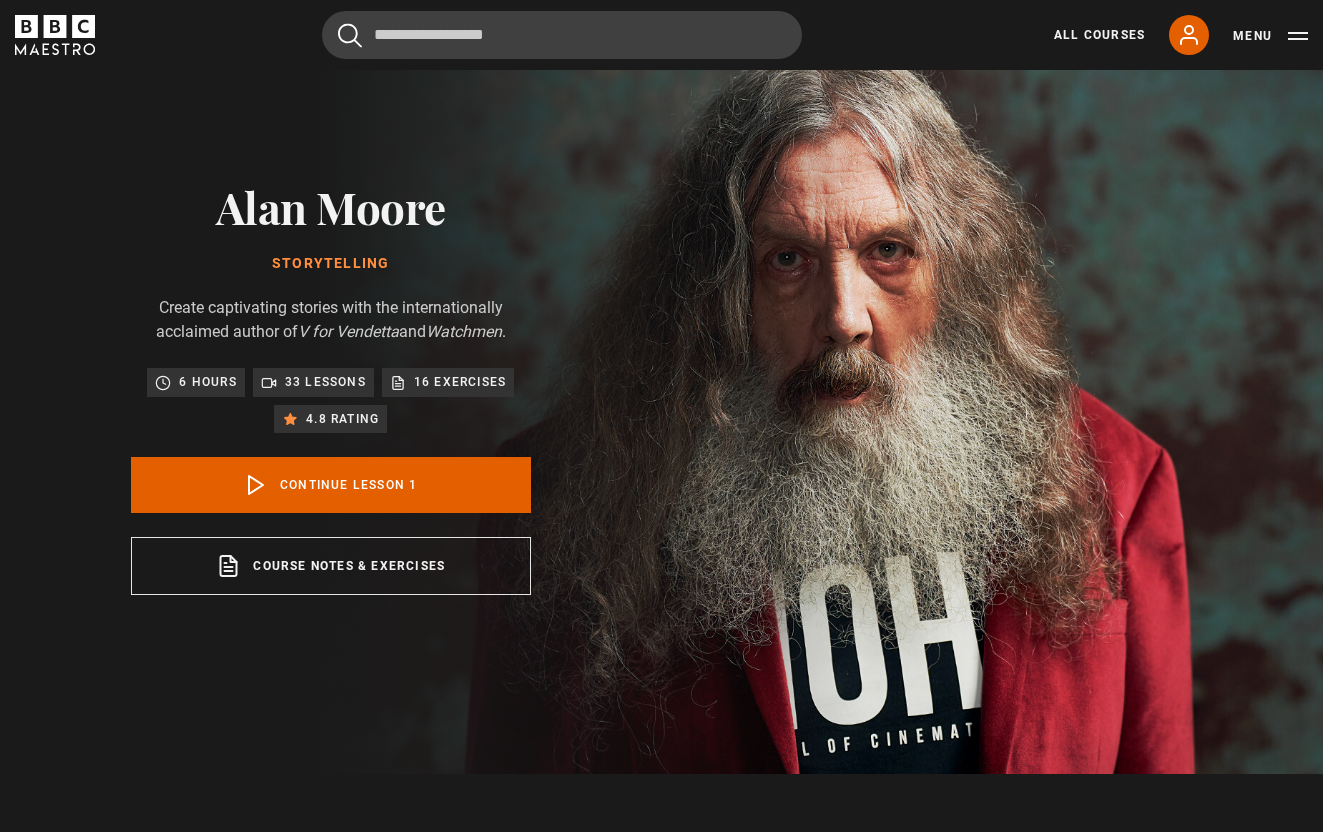 scroll, scrollTop: 49, scrollLeft: 0, axis: vertical 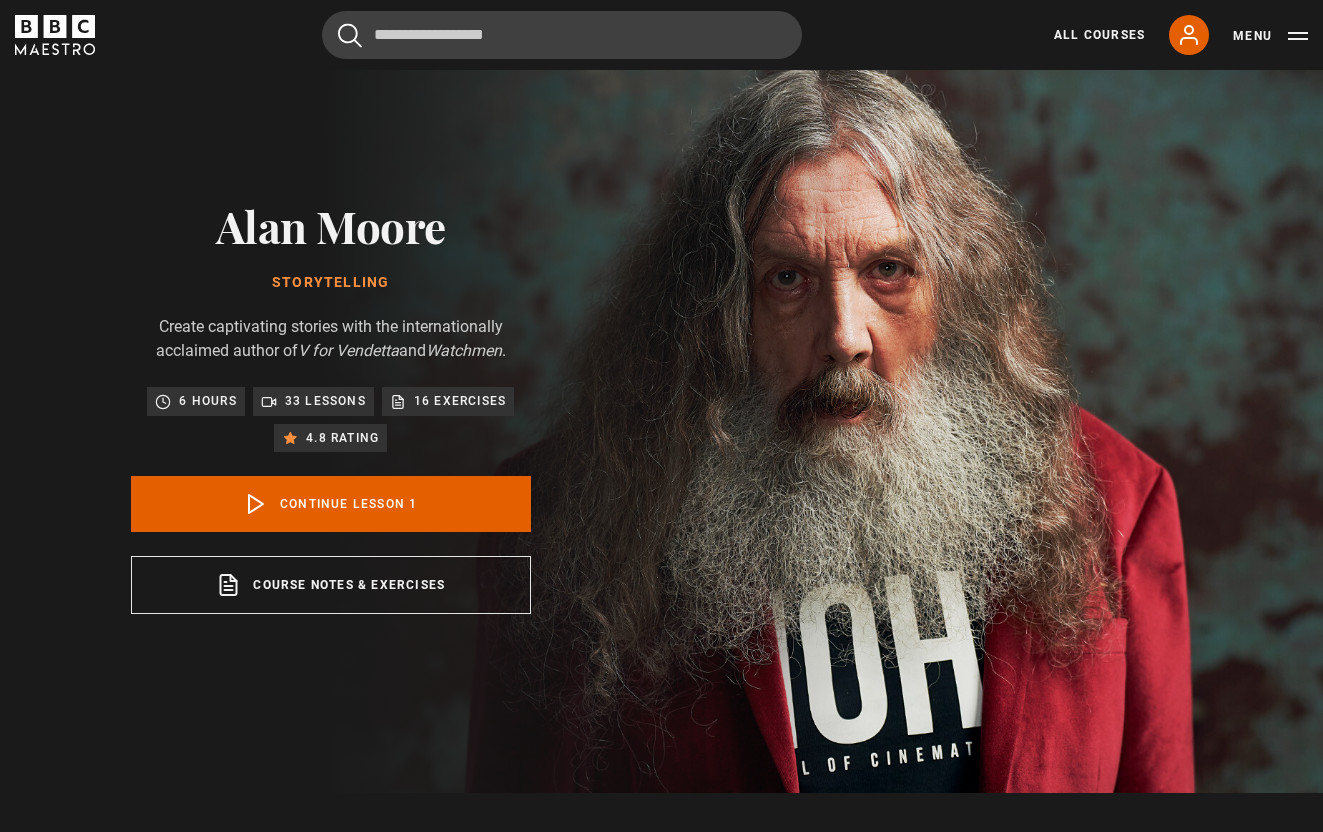 click on "Alan Moore" at bounding box center (331, 225) 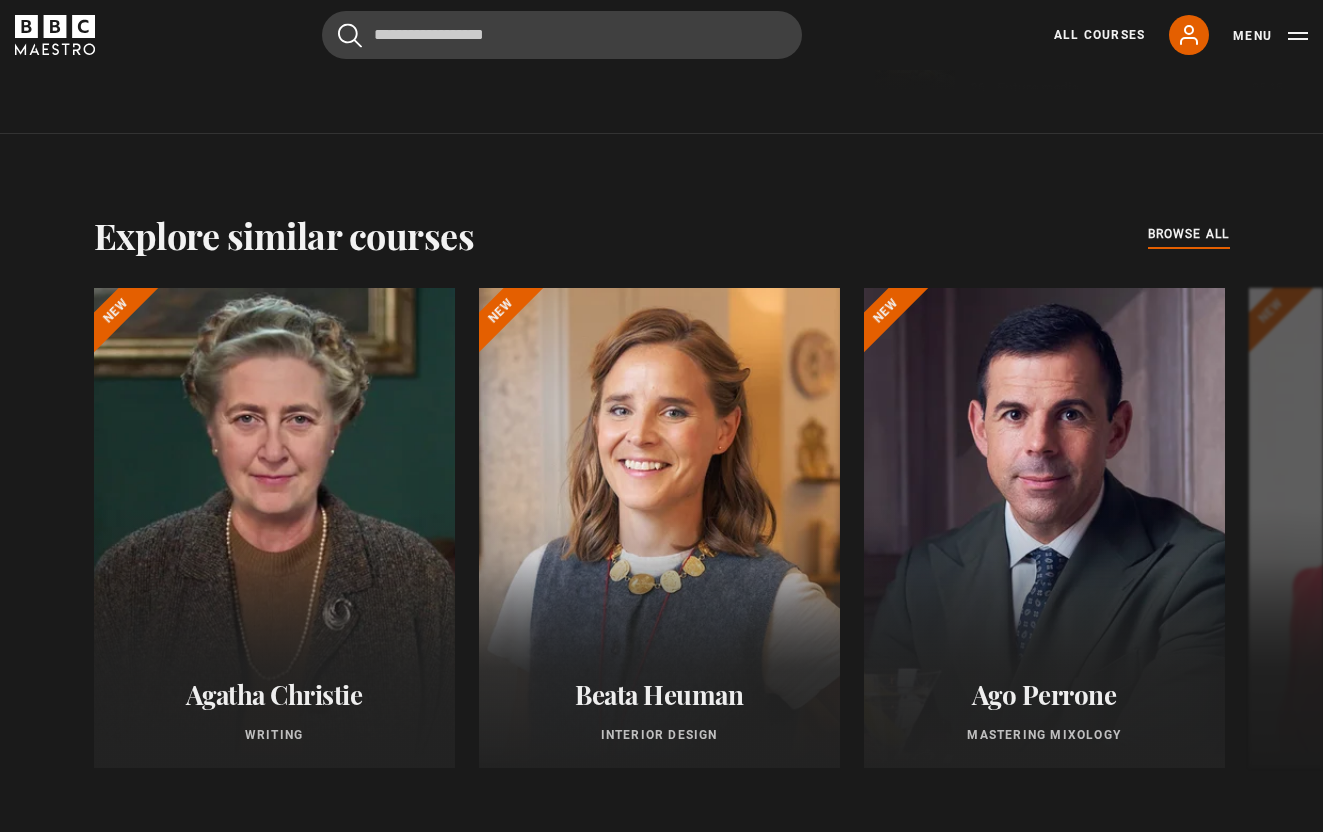 scroll, scrollTop: 1546, scrollLeft: 0, axis: vertical 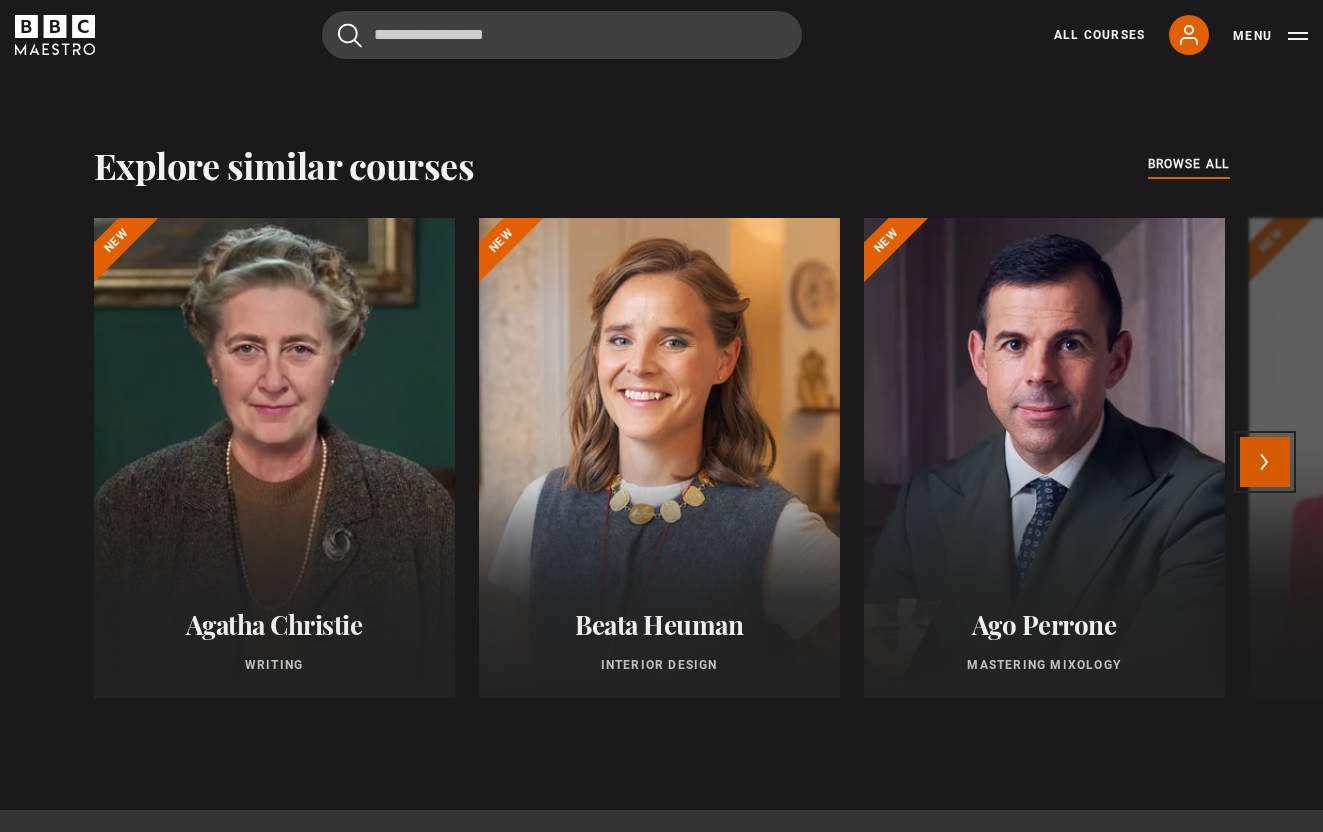 click on "Next" at bounding box center [1265, 462] 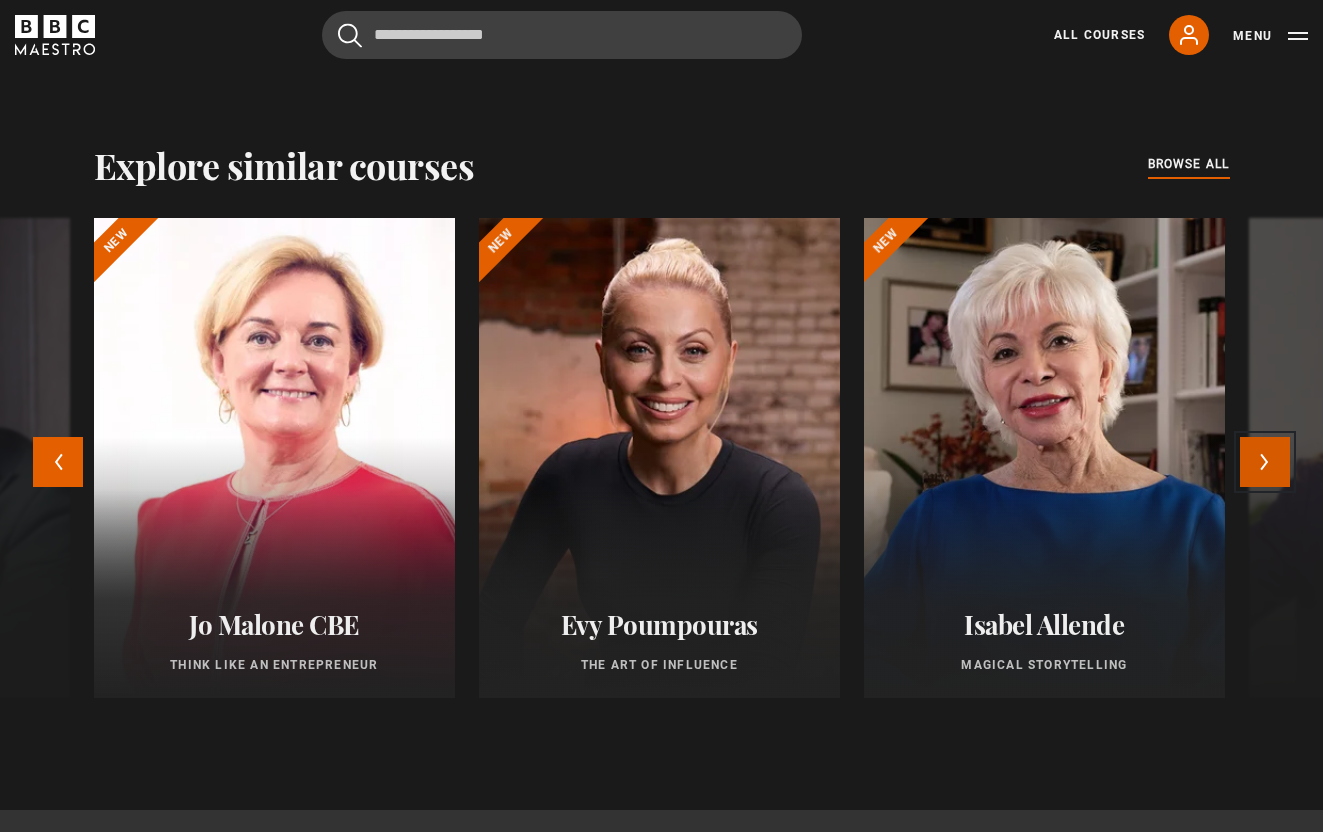click on "Next" at bounding box center [1265, 462] 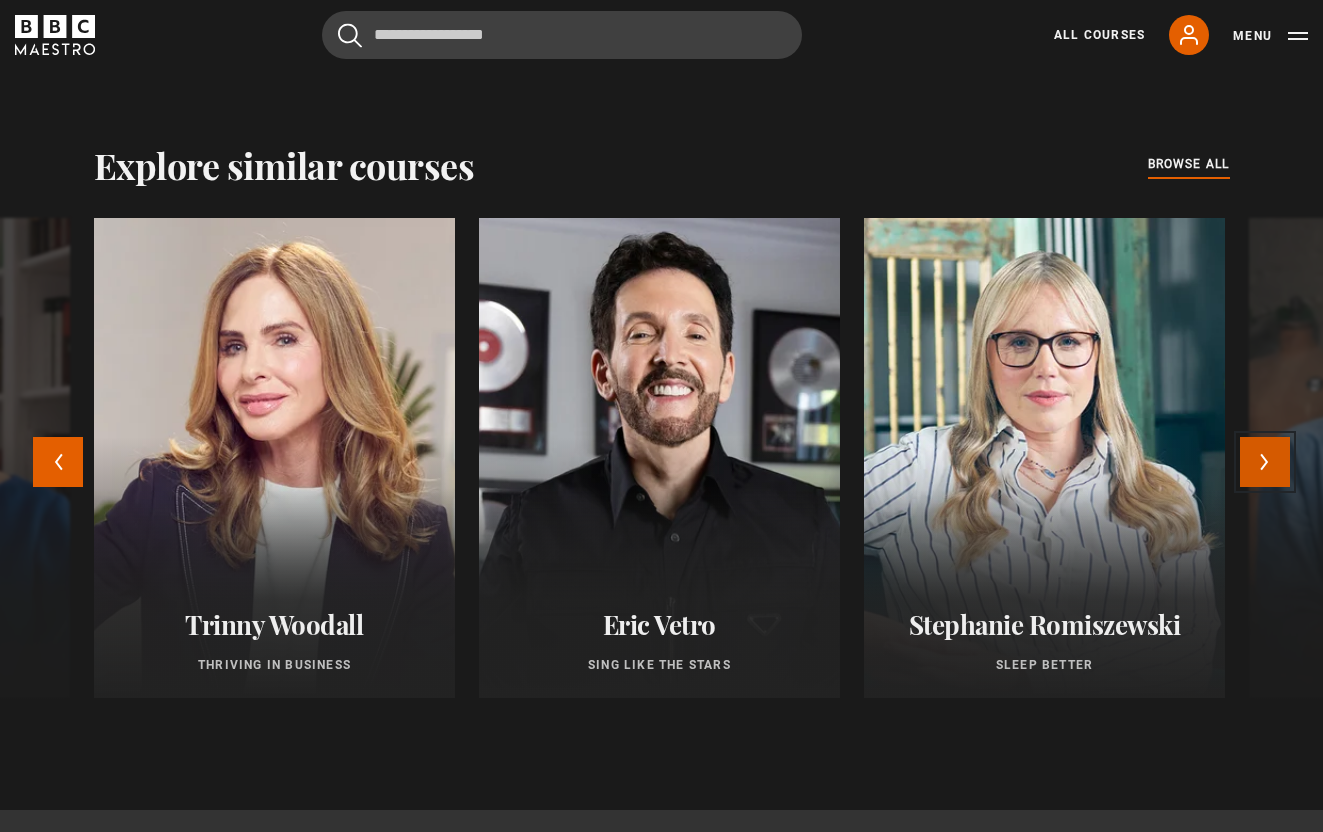 click on "Next" at bounding box center [1265, 462] 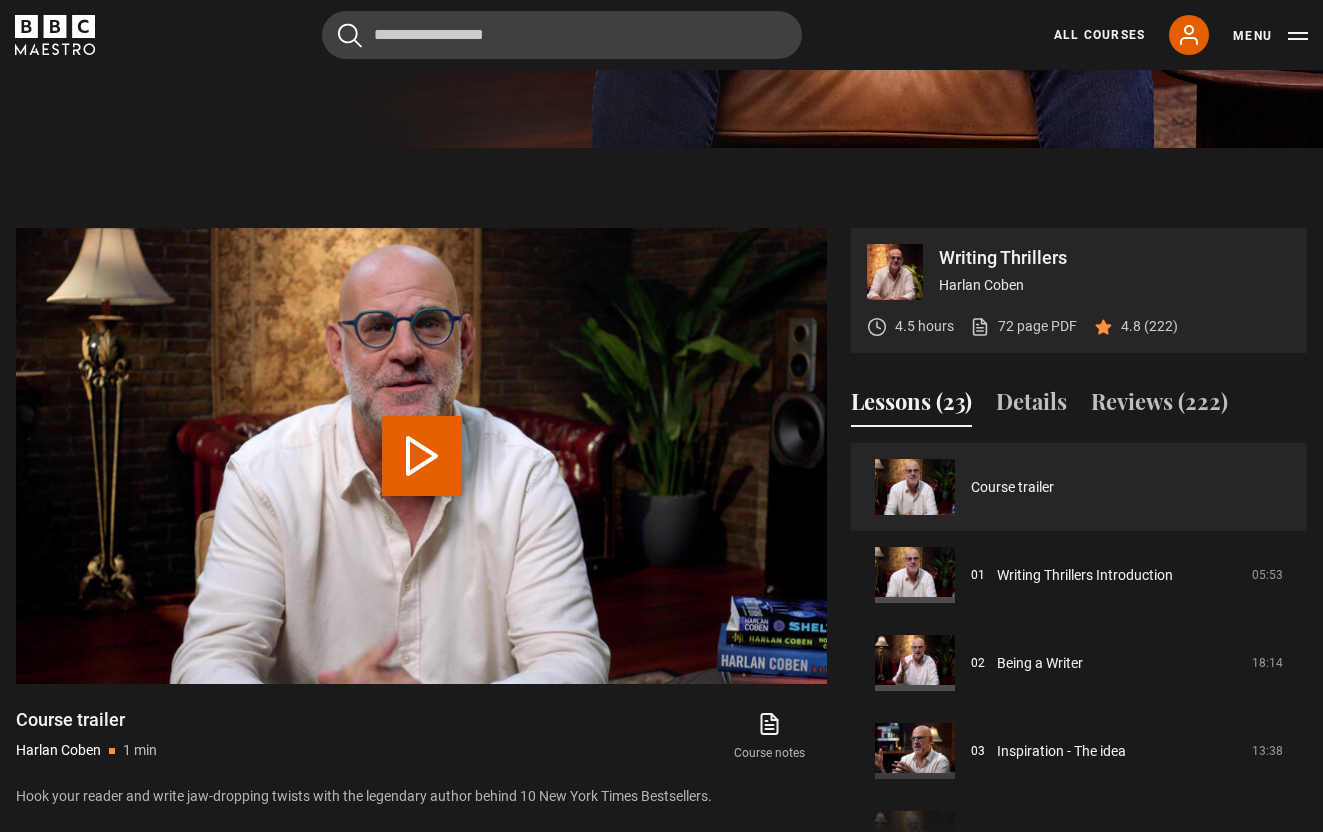 scroll, scrollTop: 696, scrollLeft: 0, axis: vertical 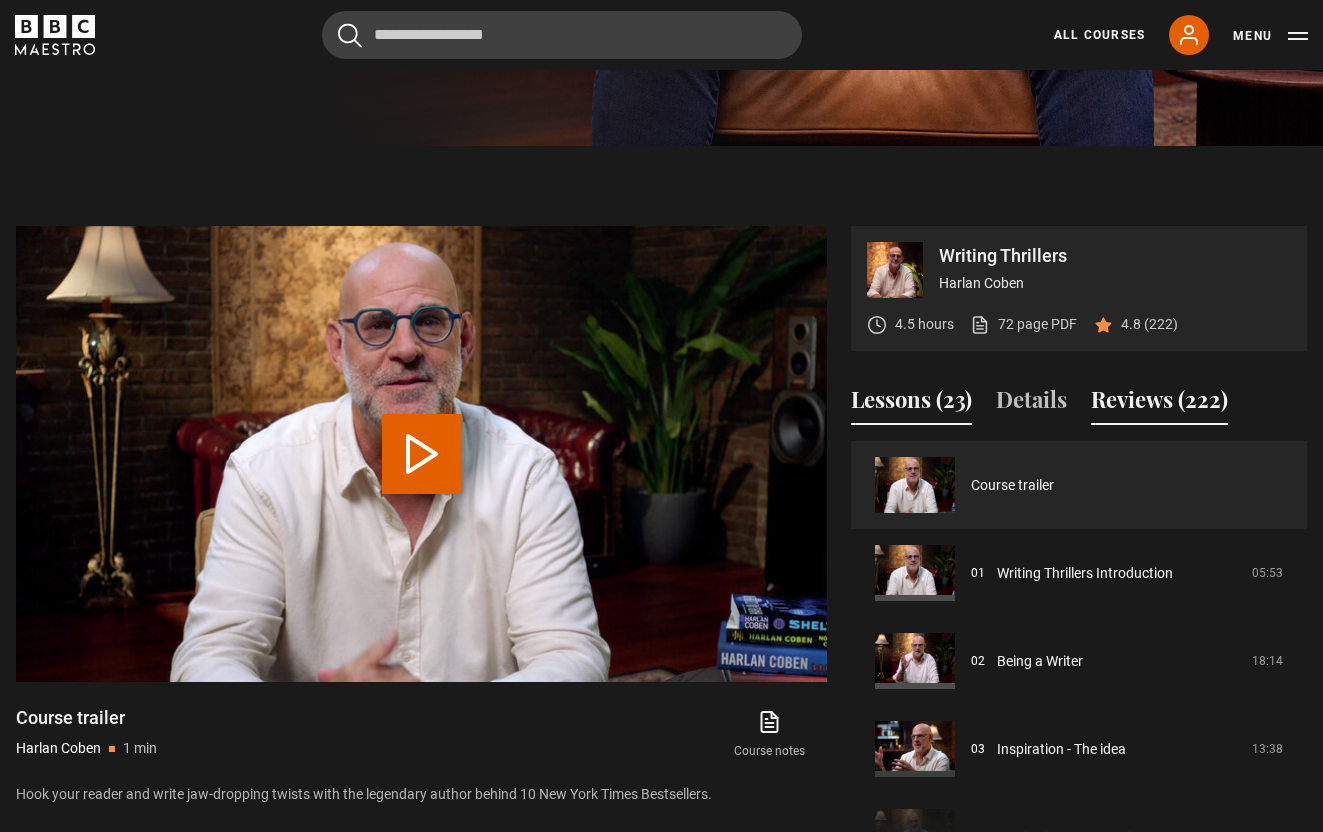 click on "Reviews (222)" at bounding box center (1159, 404) 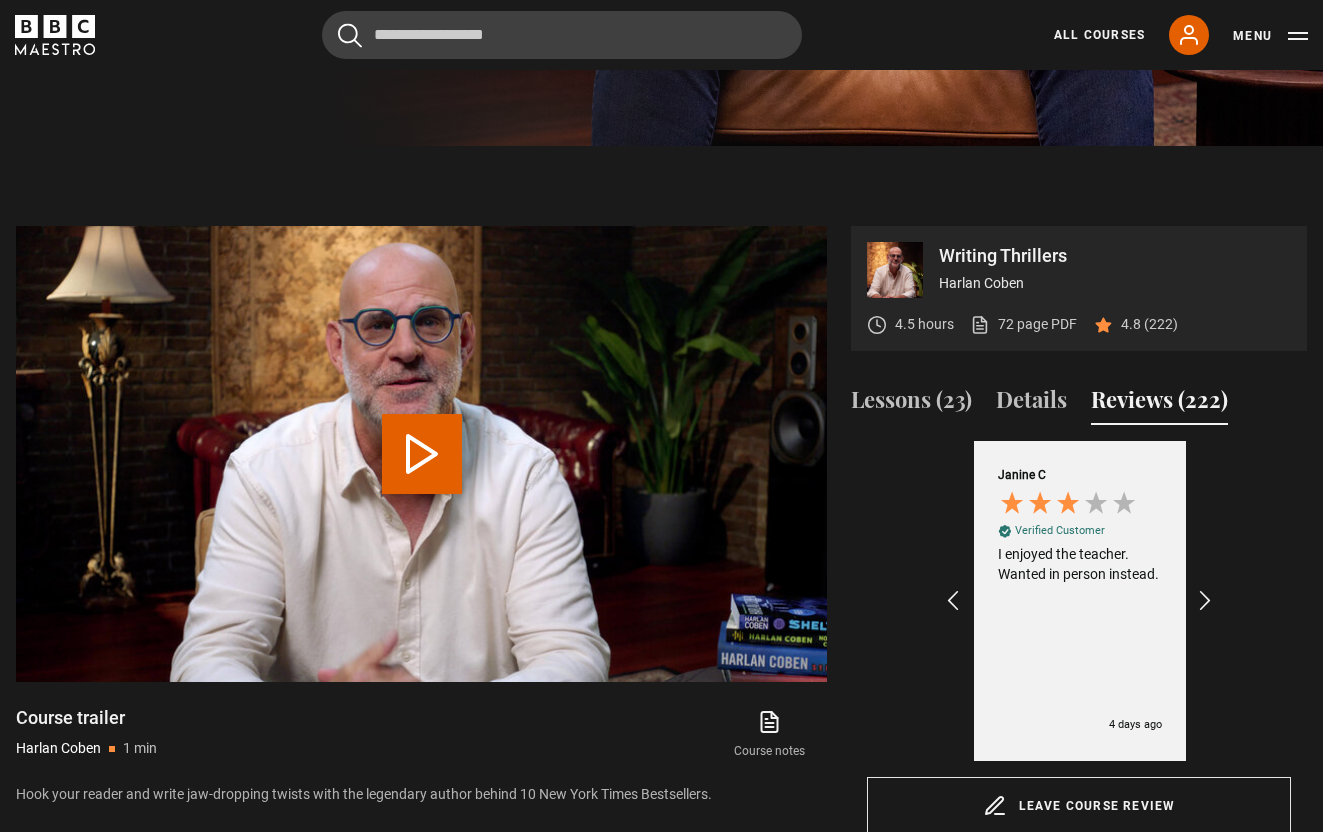 scroll, scrollTop: 0, scrollLeft: 232, axis: horizontal 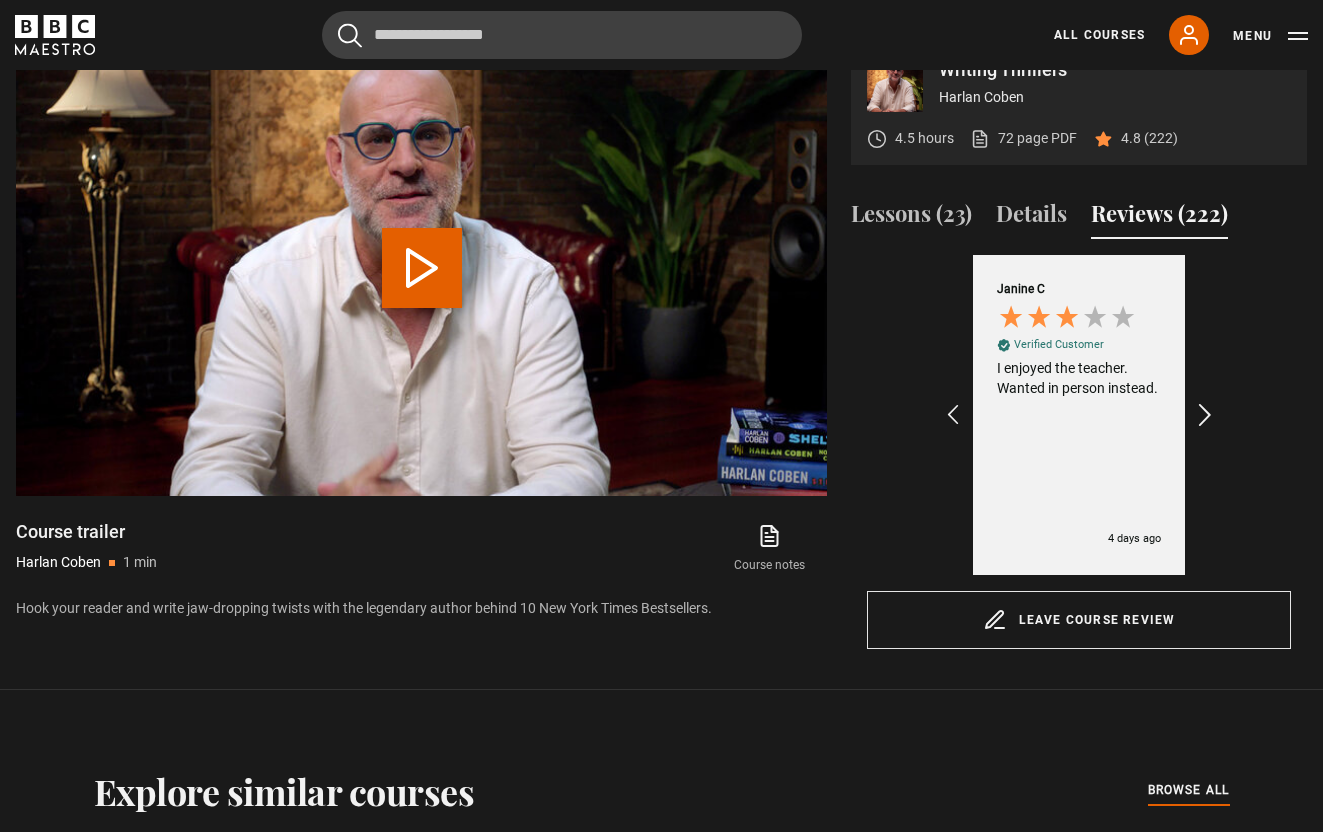 click at bounding box center (1206, 415) 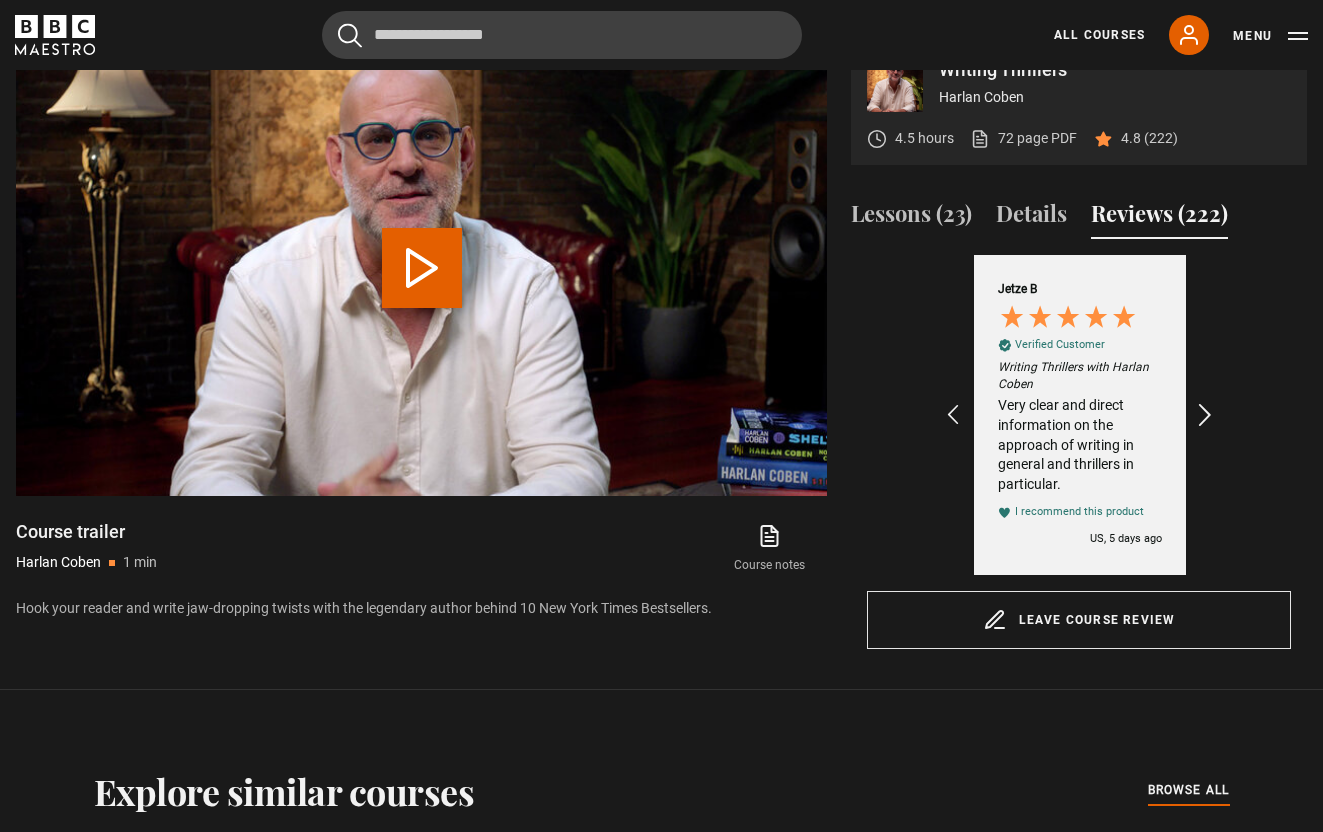 scroll, scrollTop: 0, scrollLeft: 464, axis: horizontal 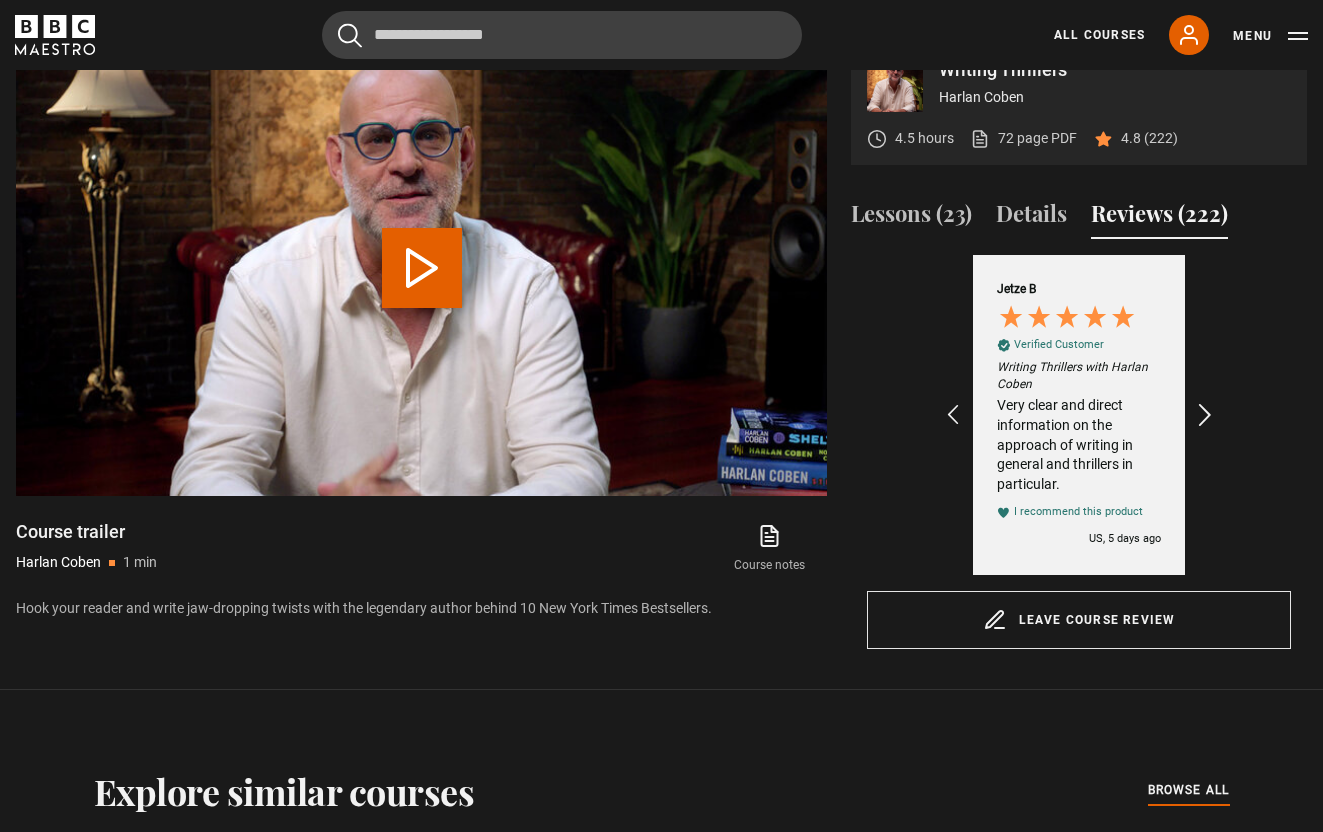 click at bounding box center [1206, 415] 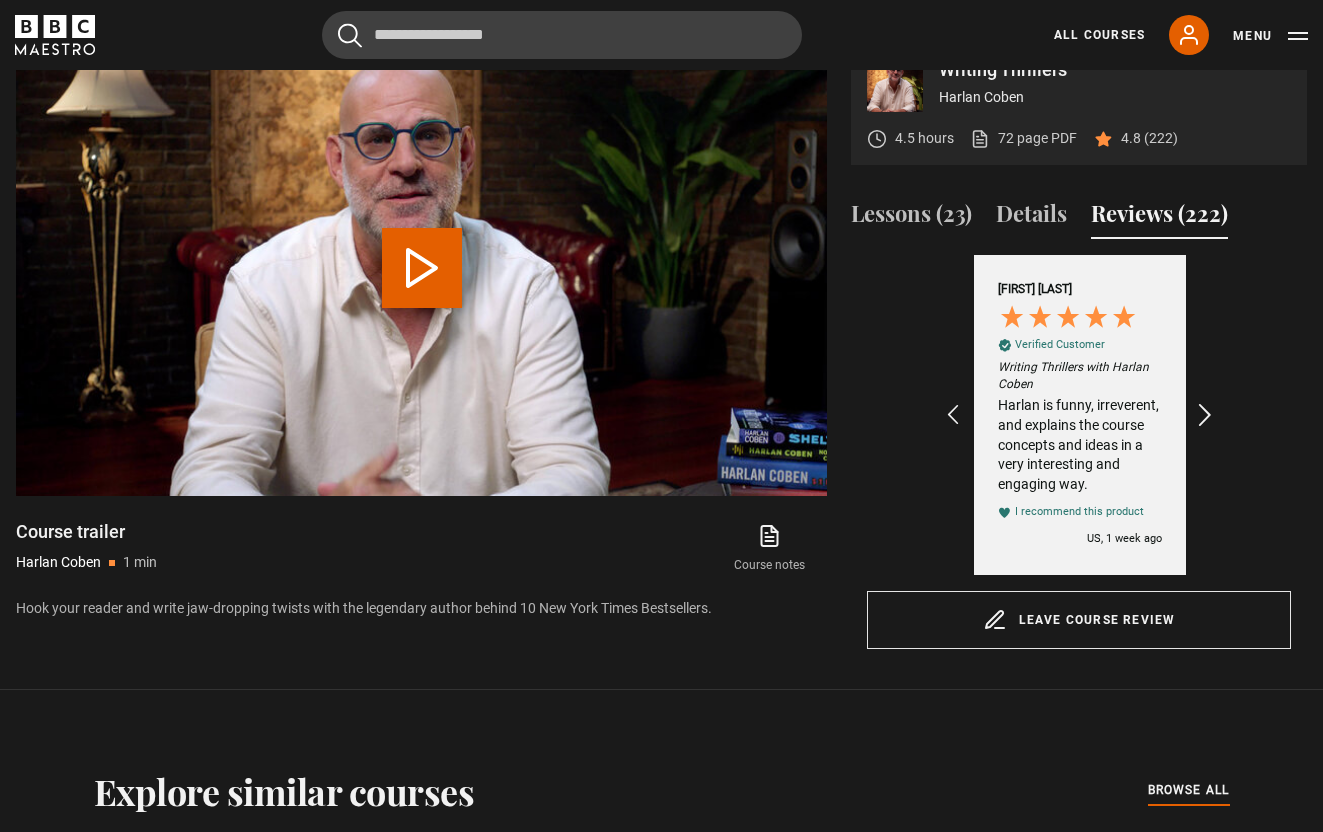 scroll, scrollTop: 0, scrollLeft: 696, axis: horizontal 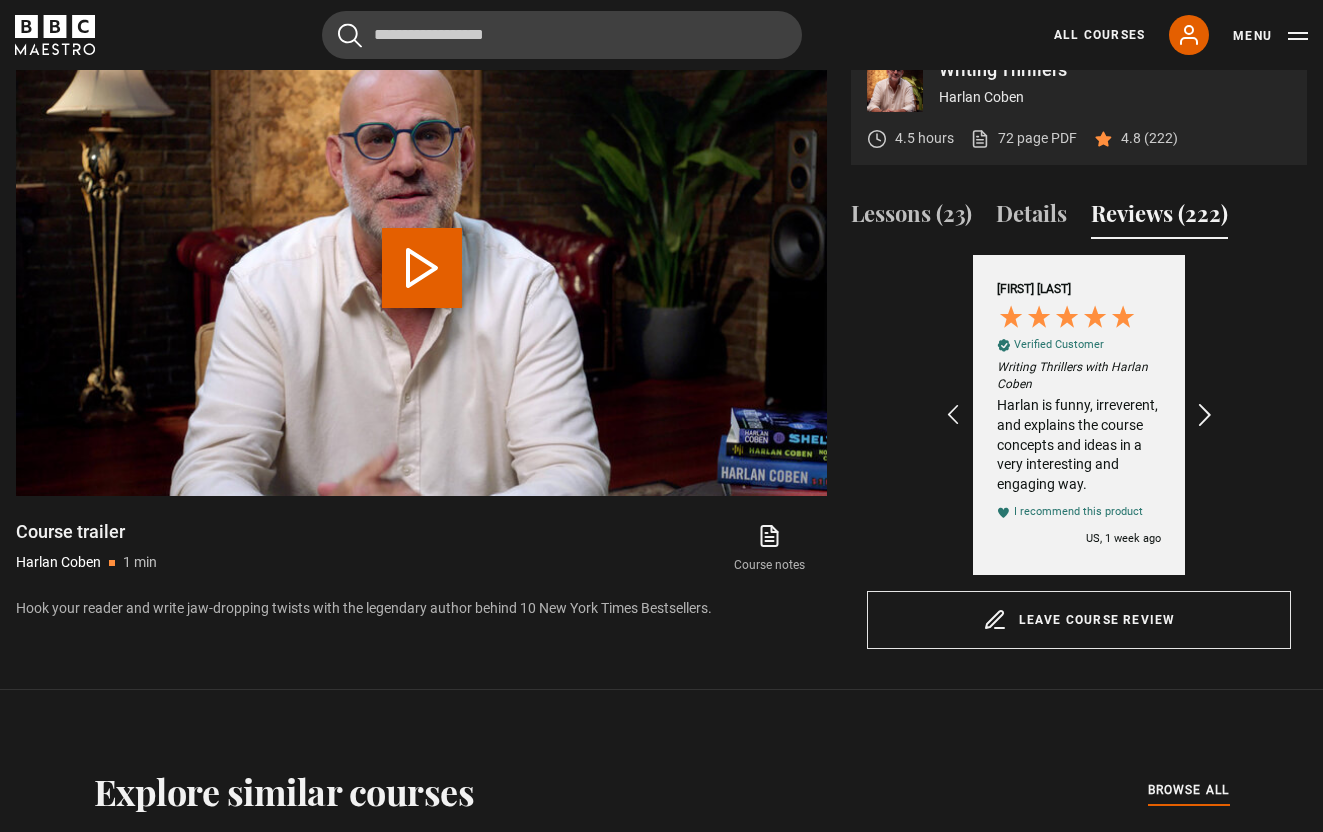 click at bounding box center [1206, 415] 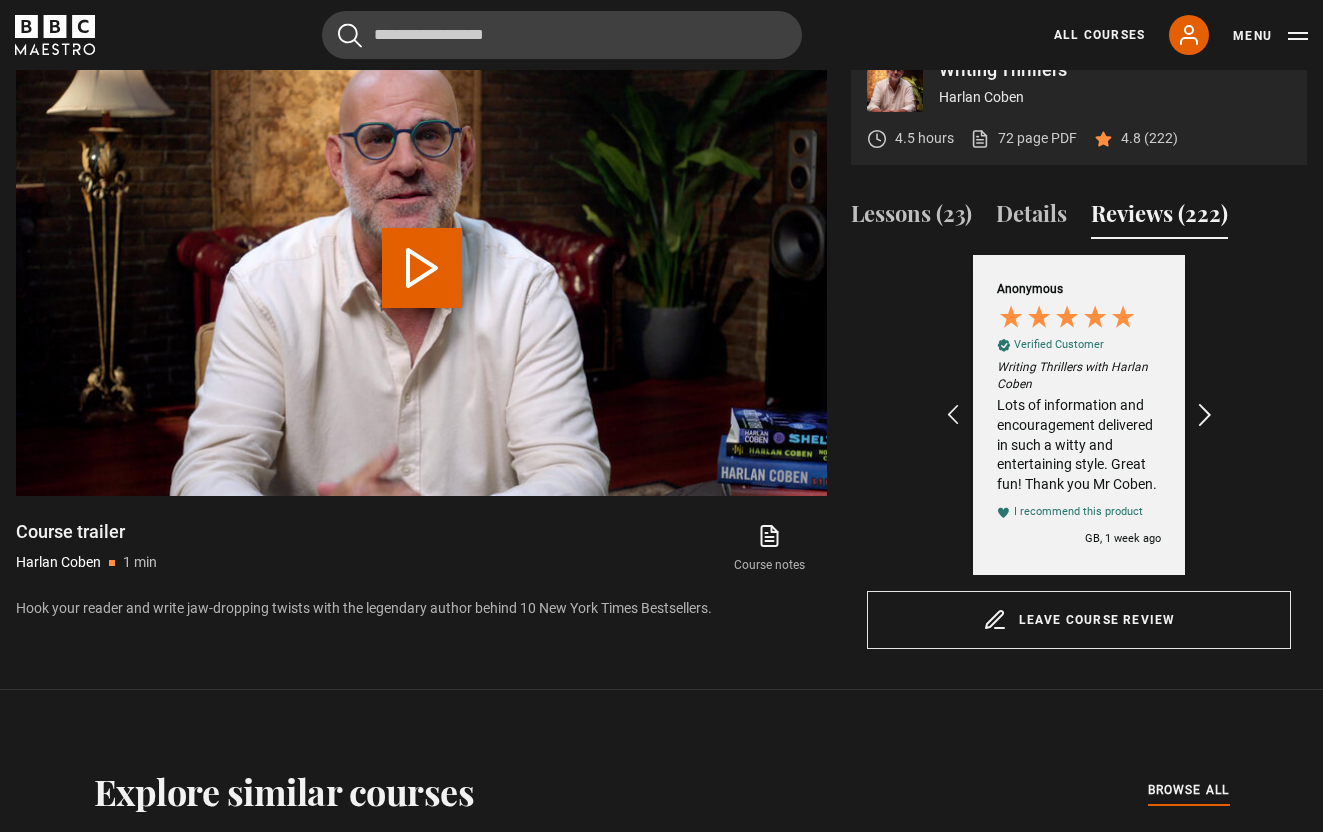 click at bounding box center [1206, 415] 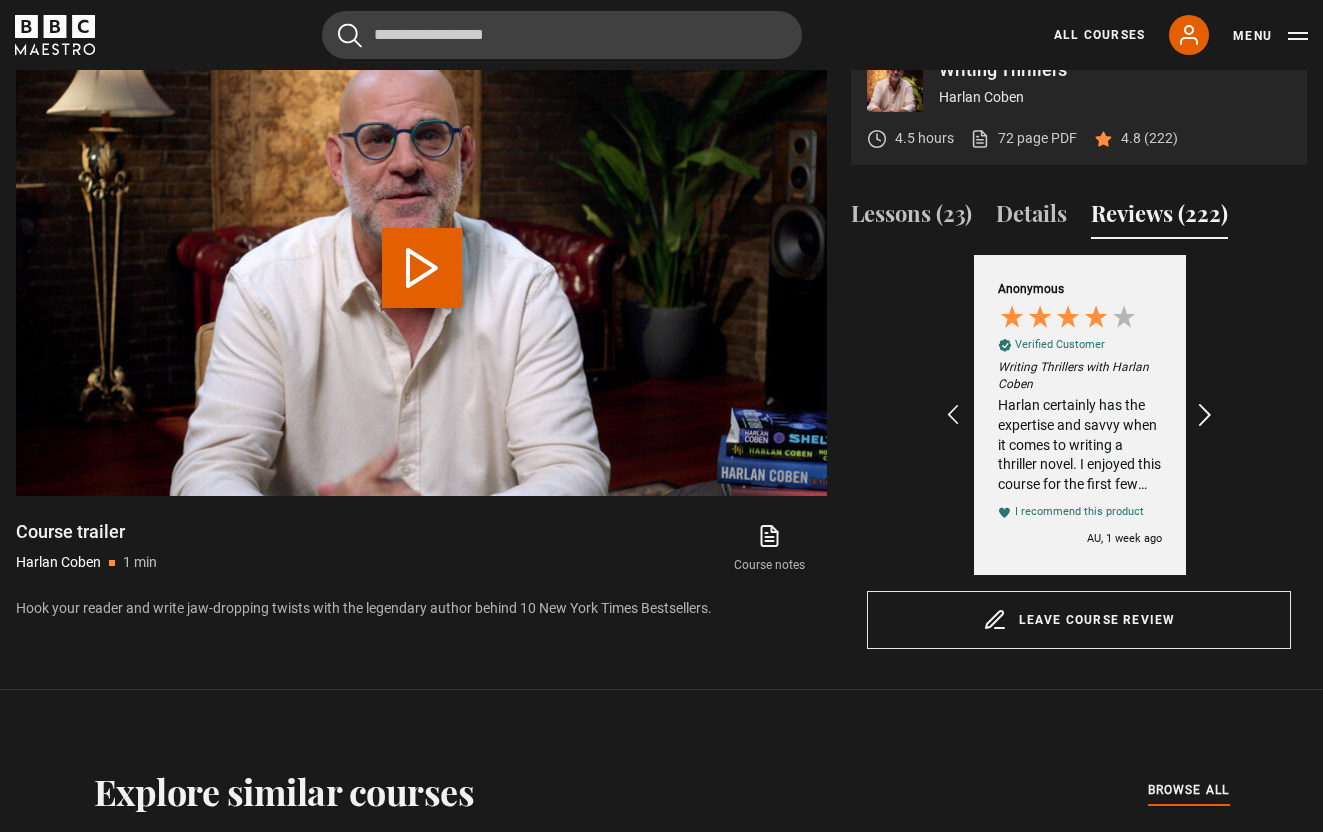 scroll, scrollTop: 0, scrollLeft: 1160, axis: horizontal 